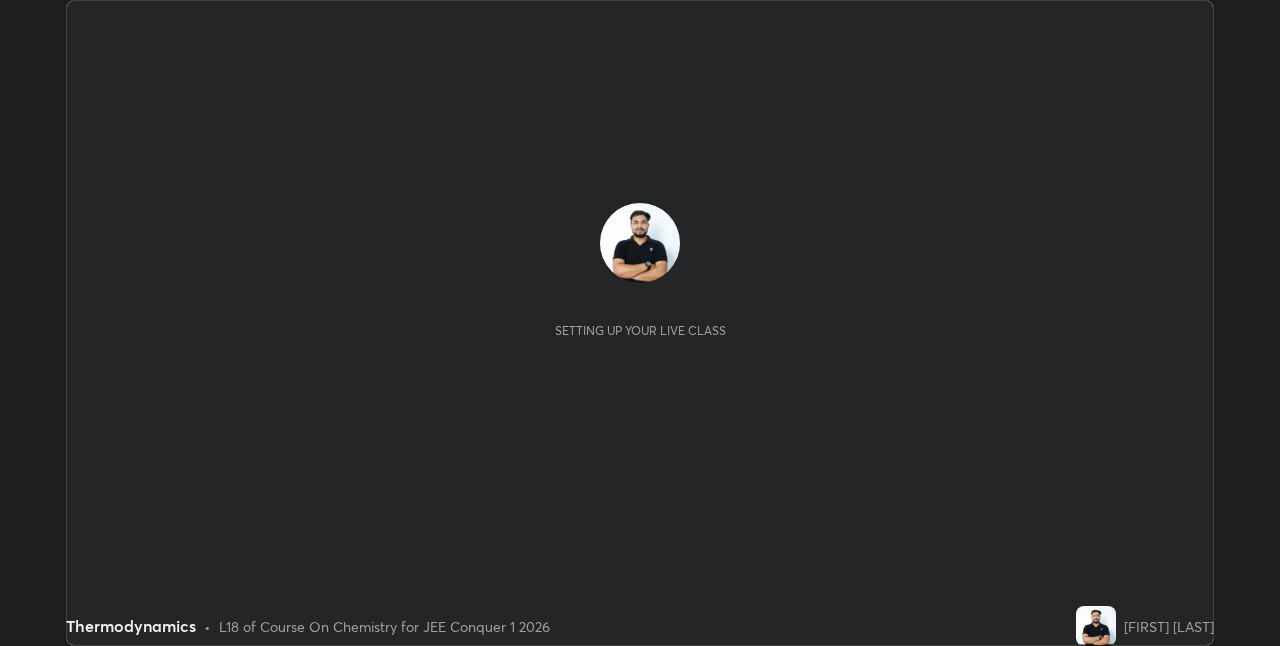 scroll, scrollTop: 0, scrollLeft: 0, axis: both 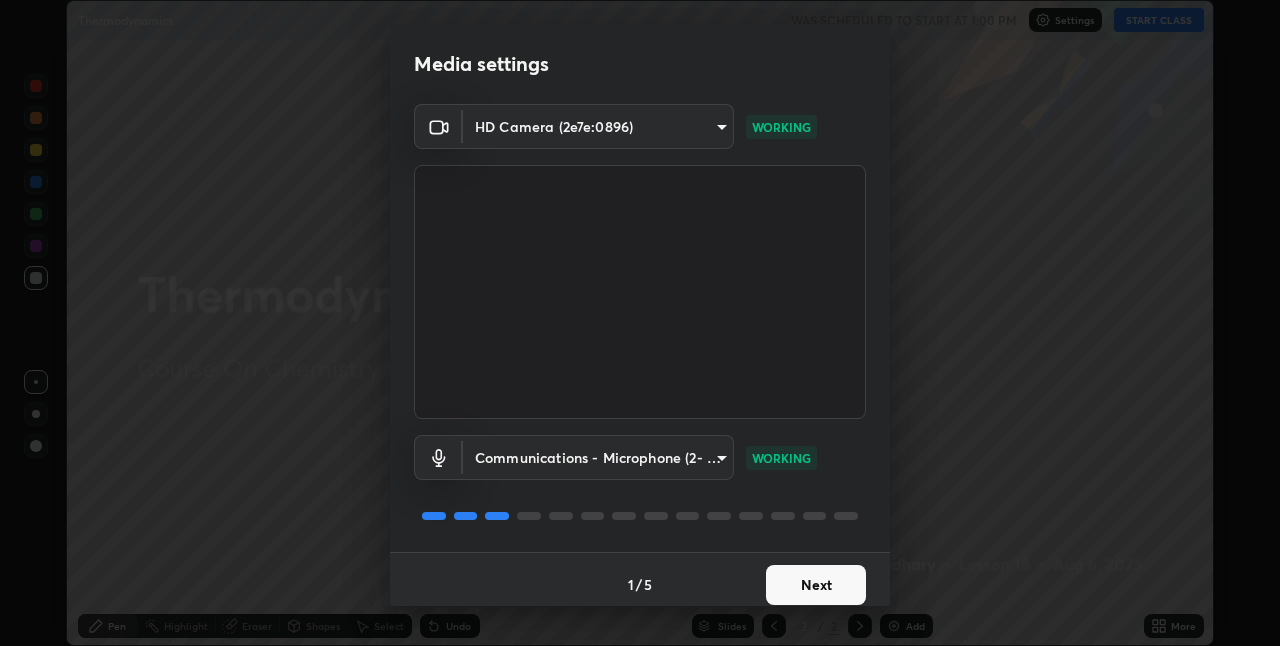 click on "Next" at bounding box center [816, 585] 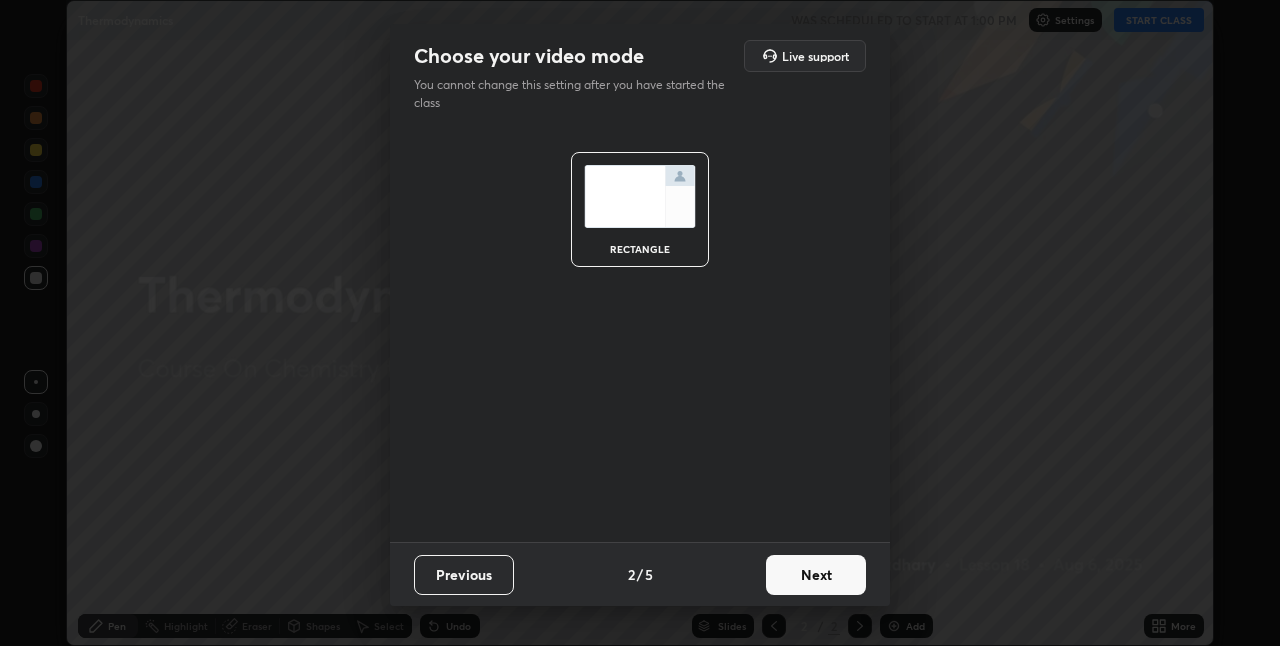 click on "Next" at bounding box center (816, 575) 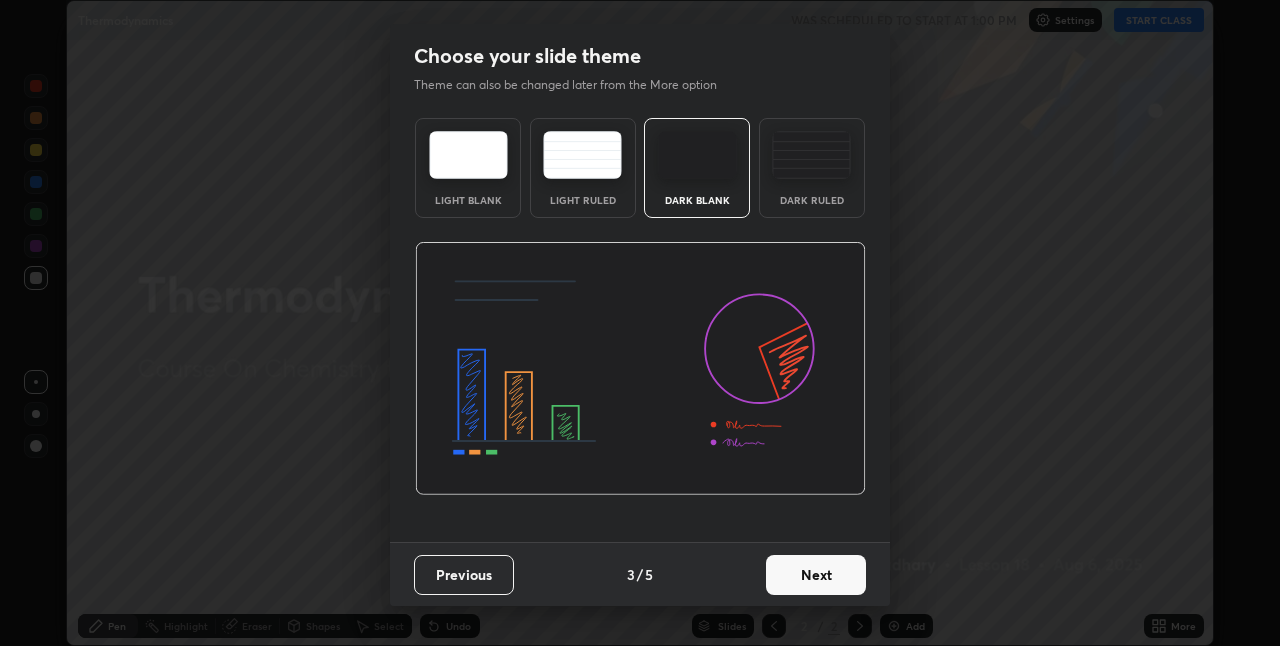 click on "Next" at bounding box center [816, 575] 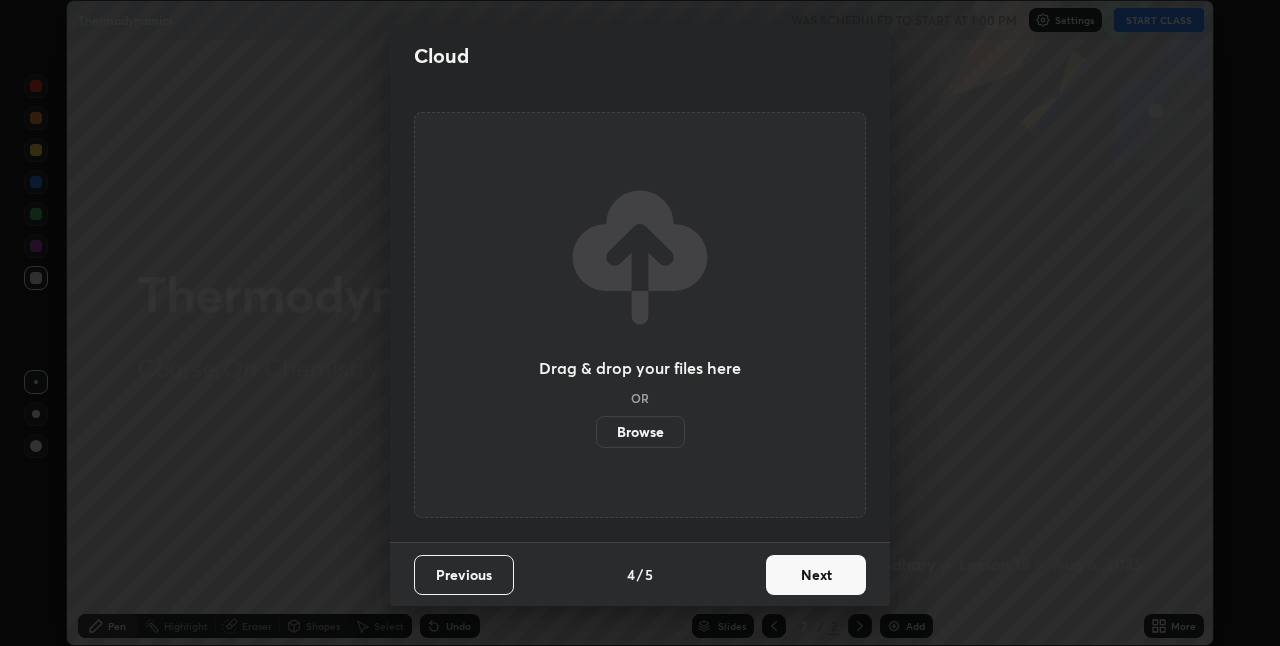 click on "Next" at bounding box center (816, 575) 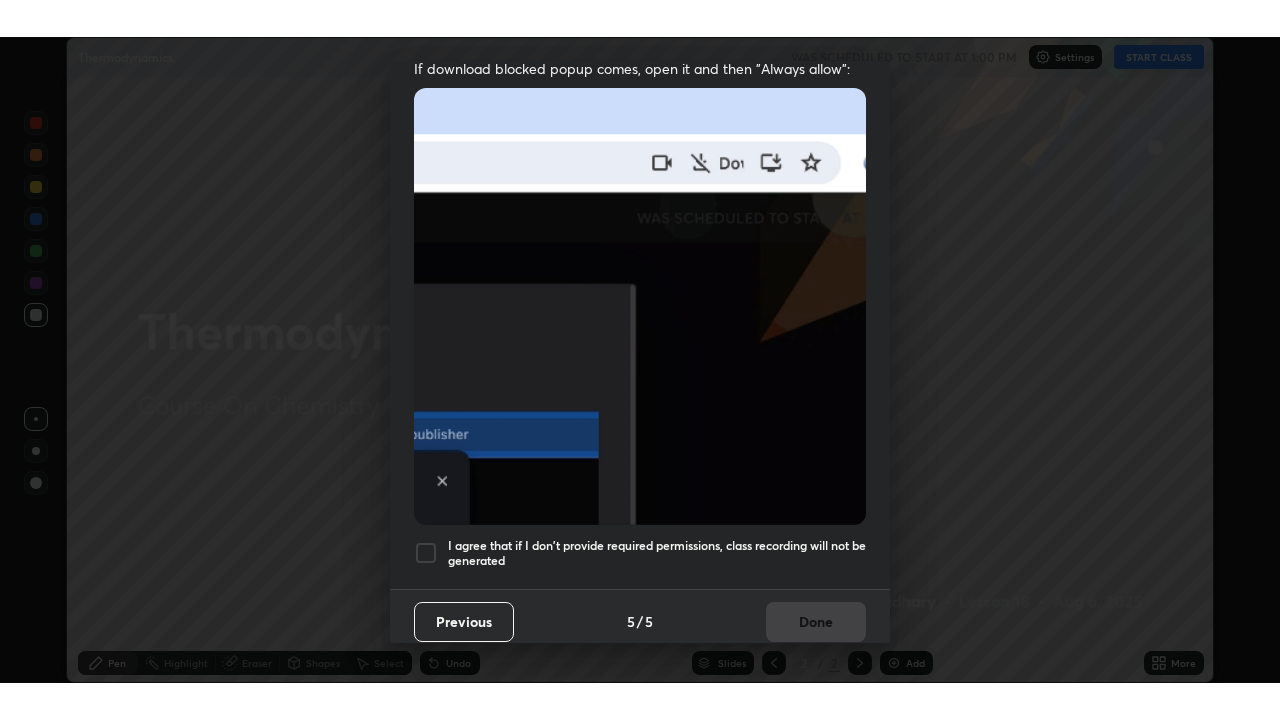 scroll, scrollTop: 415, scrollLeft: 0, axis: vertical 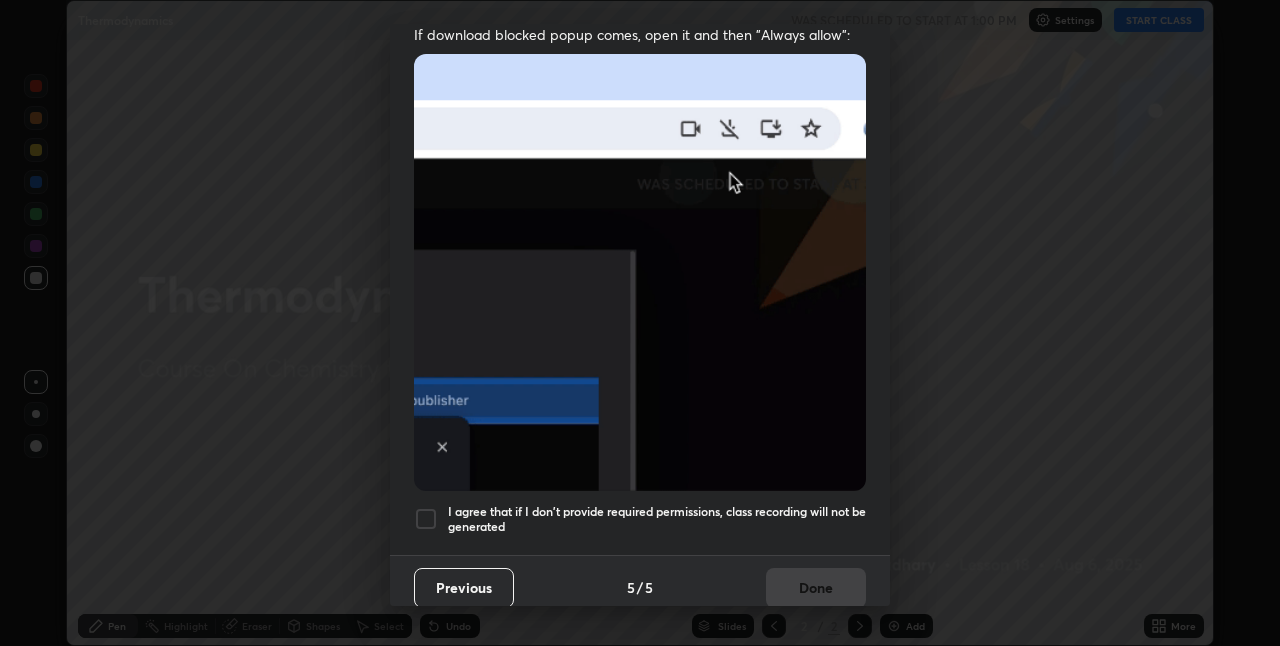 click at bounding box center [426, 519] 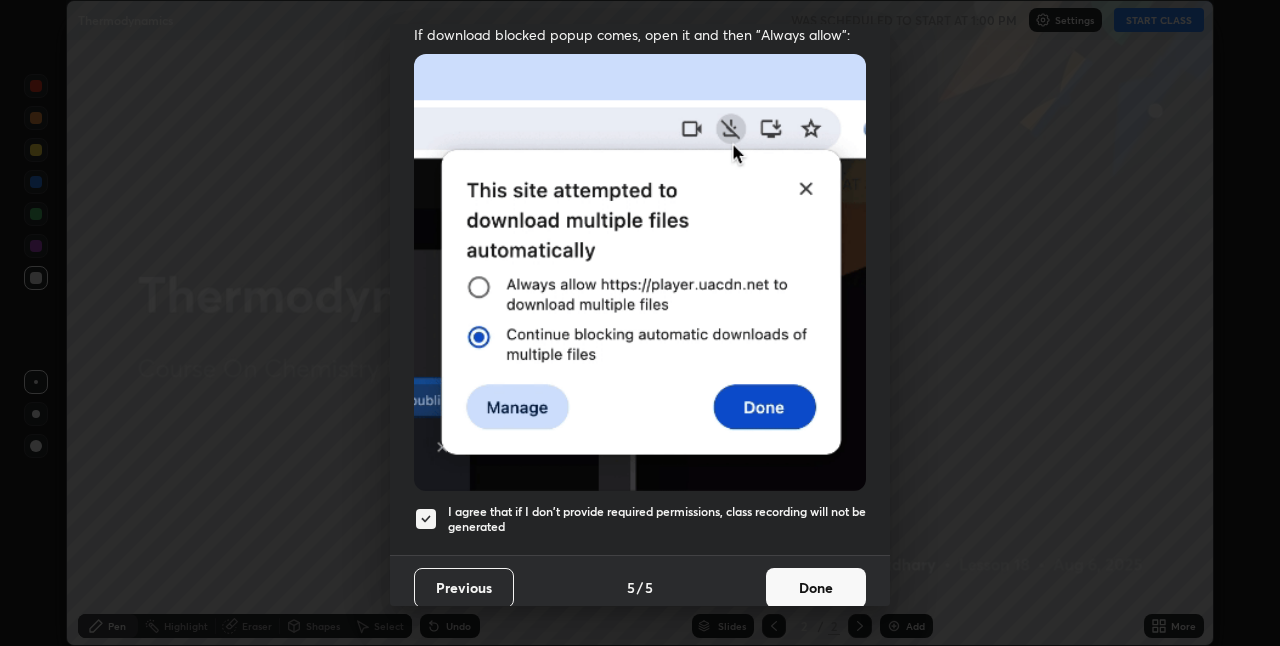 click on "Done" at bounding box center (816, 588) 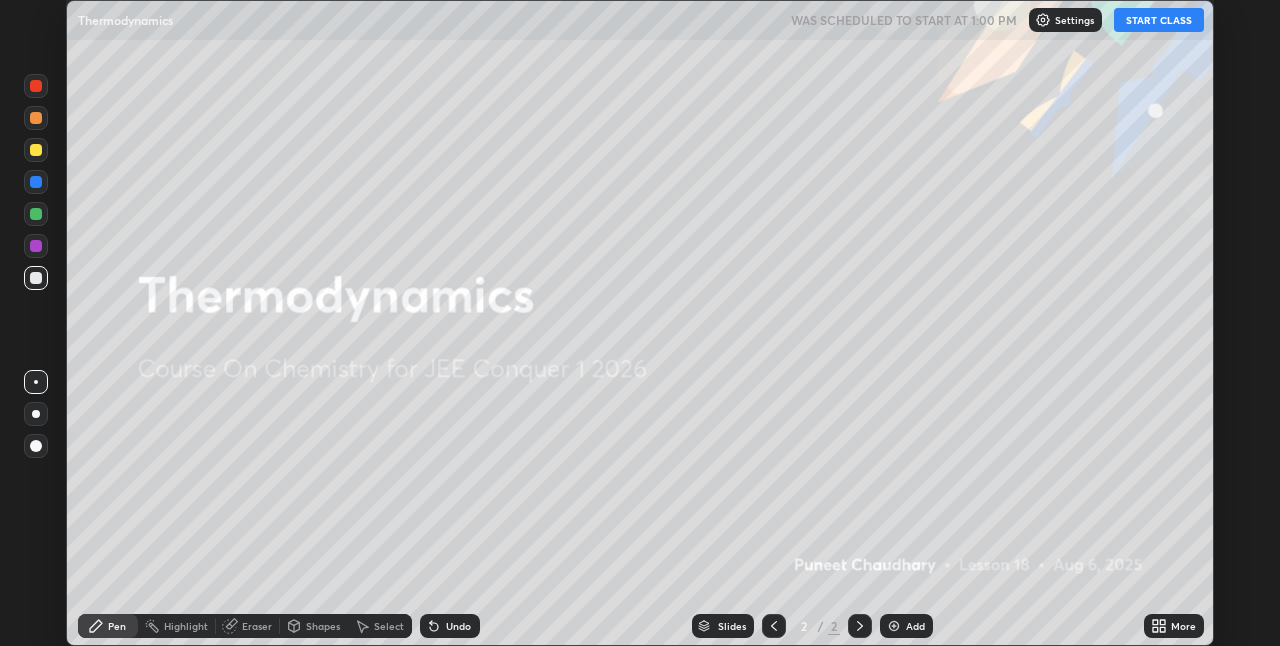 click on "START CLASS" at bounding box center (1159, 20) 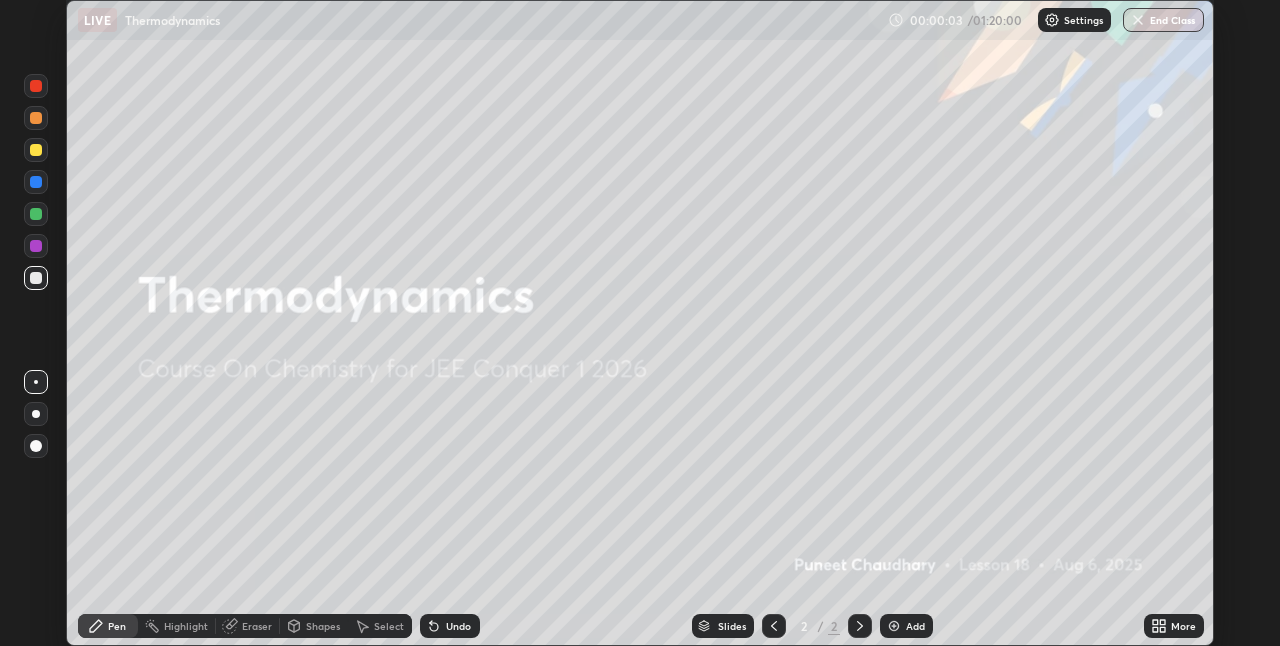 click 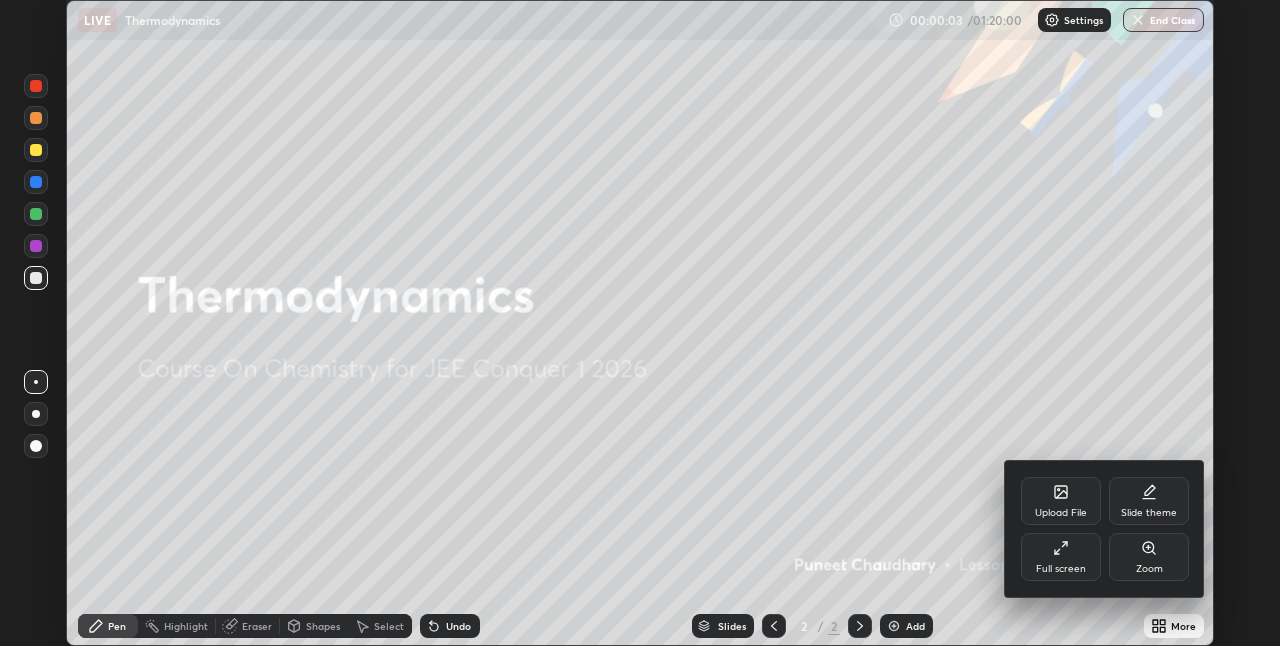 click 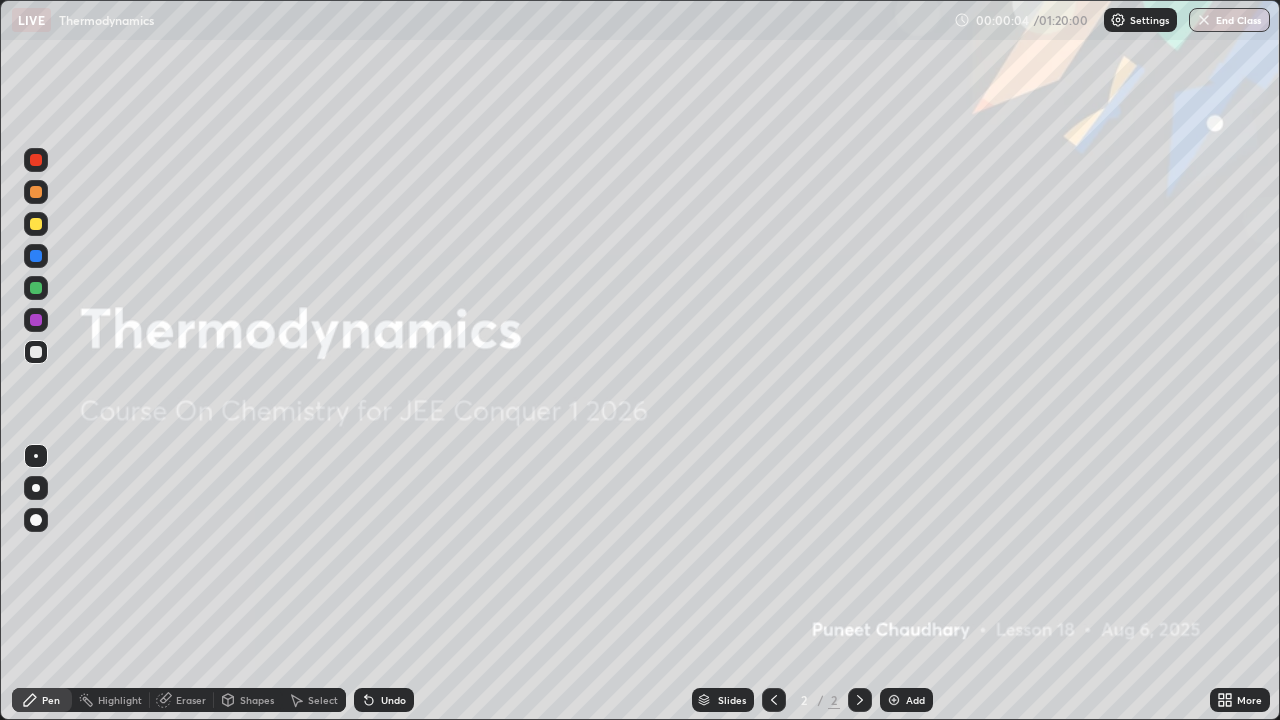 scroll, scrollTop: 99280, scrollLeft: 98720, axis: both 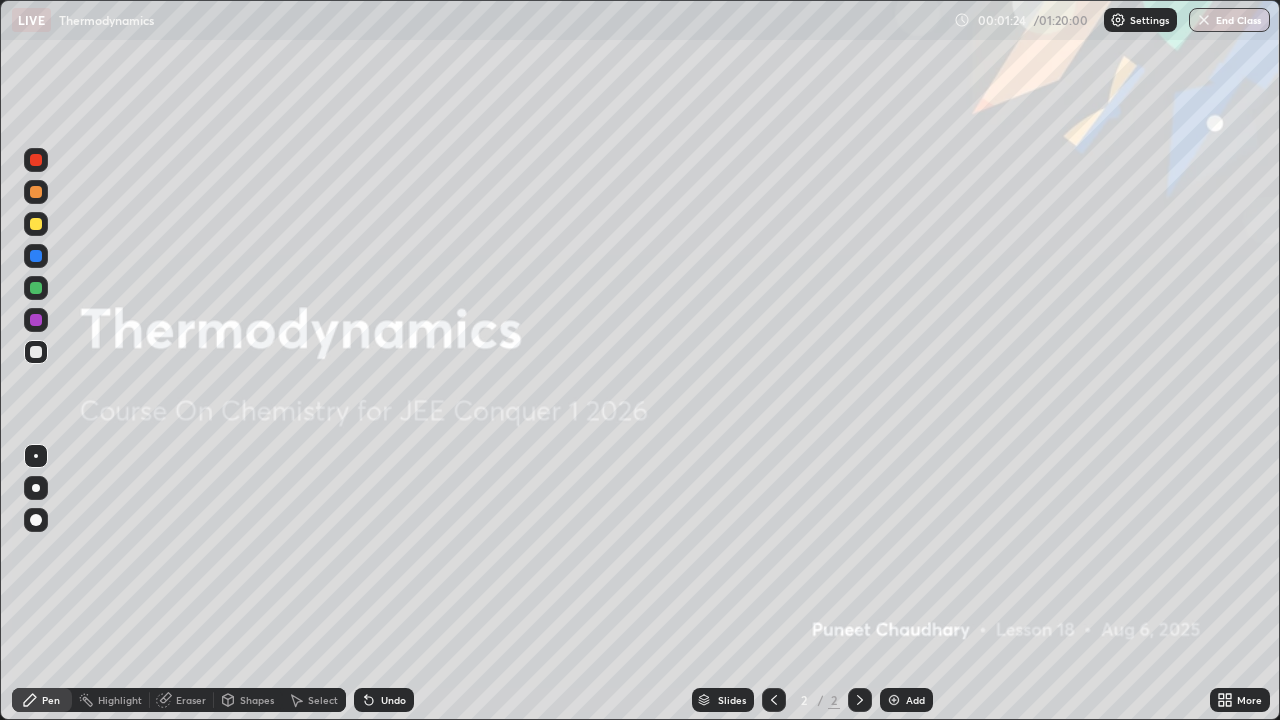 click on "Add" at bounding box center [915, 700] 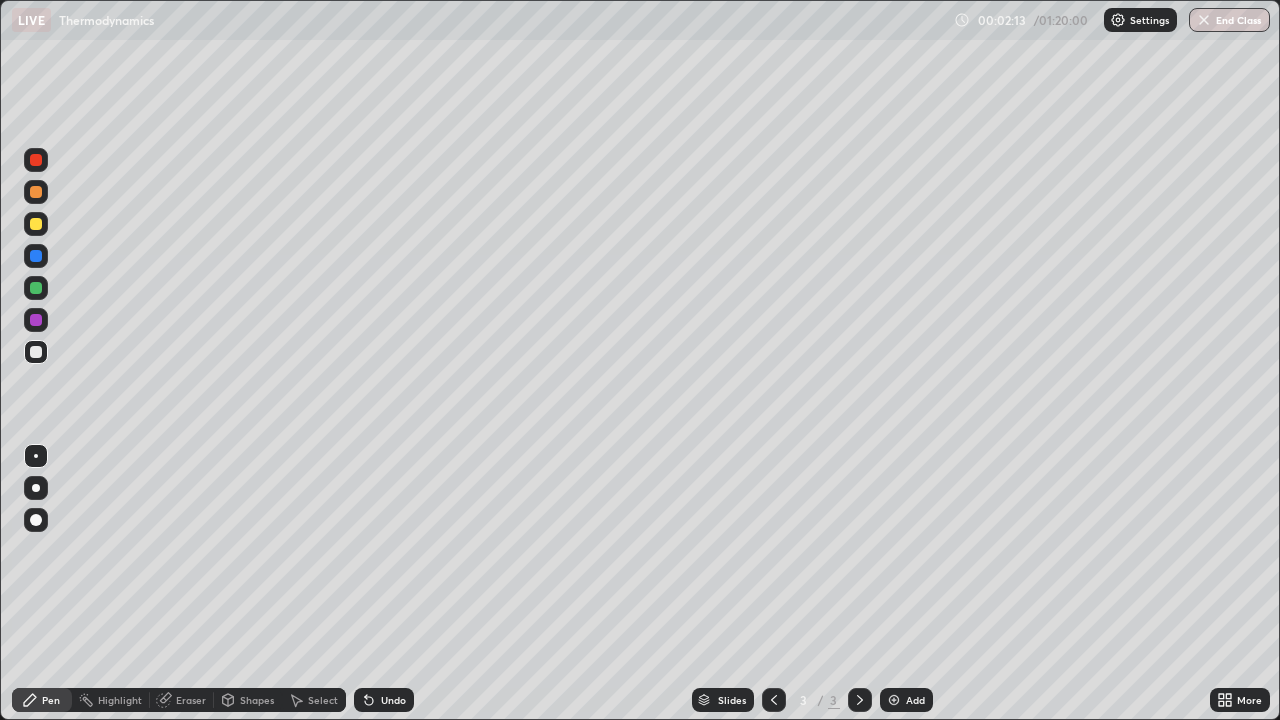 click at bounding box center (36, 488) 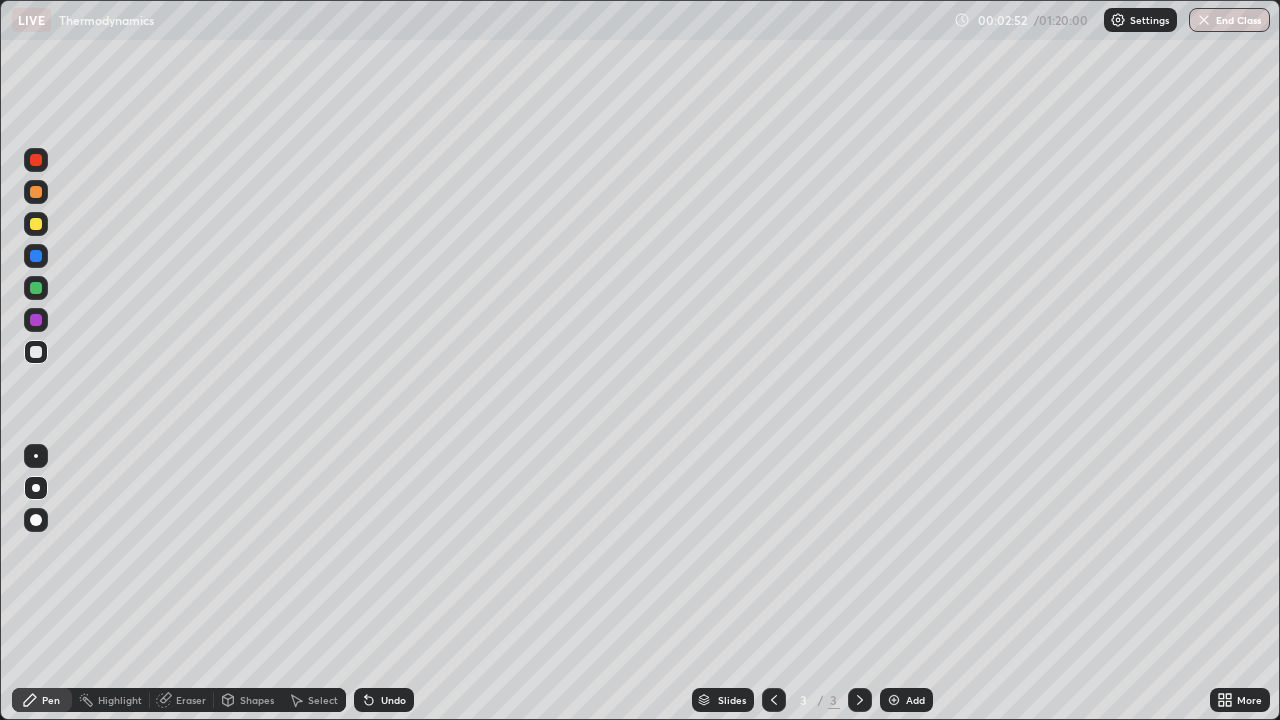 click on "Undo" at bounding box center [393, 700] 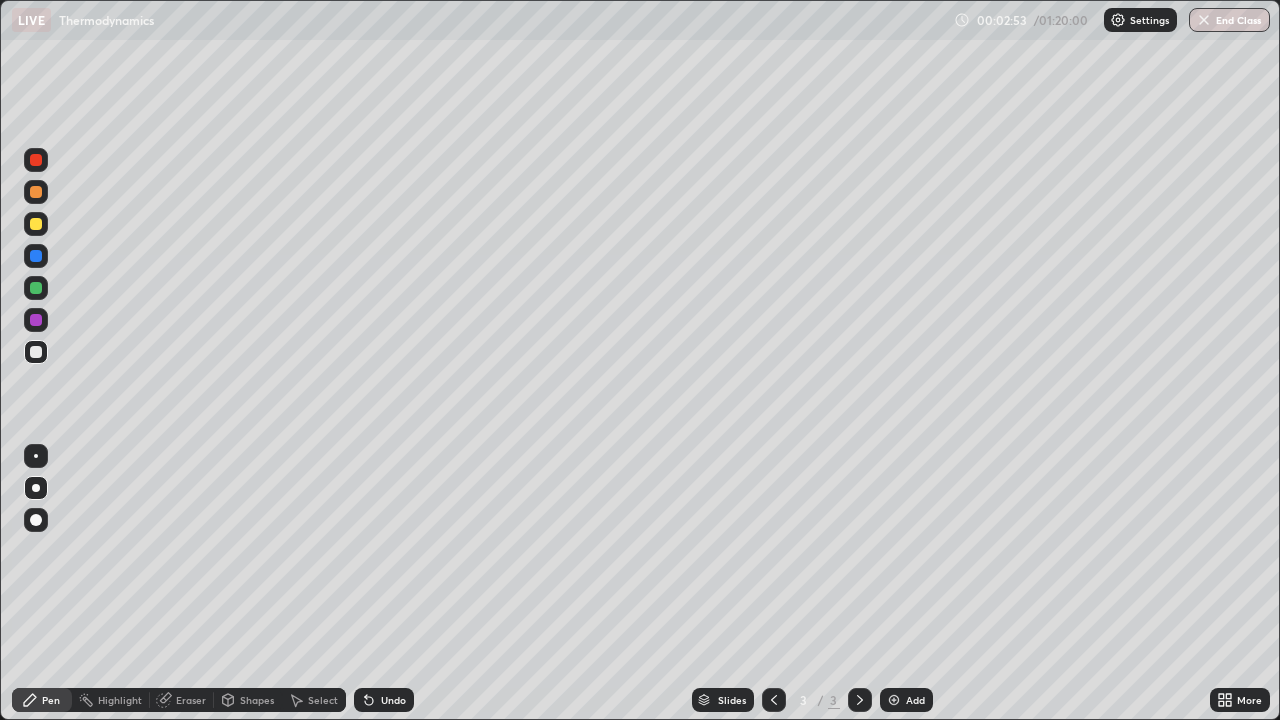 click on "Undo" at bounding box center [393, 700] 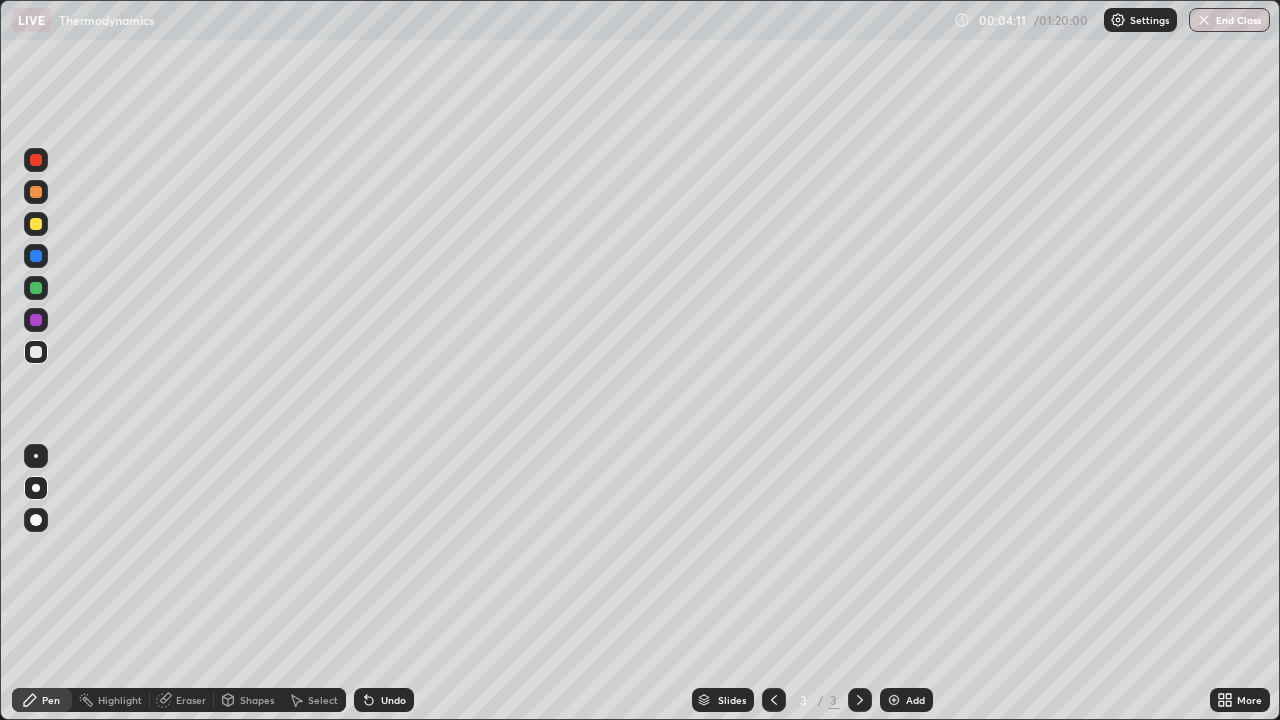 click on "Undo" at bounding box center [393, 700] 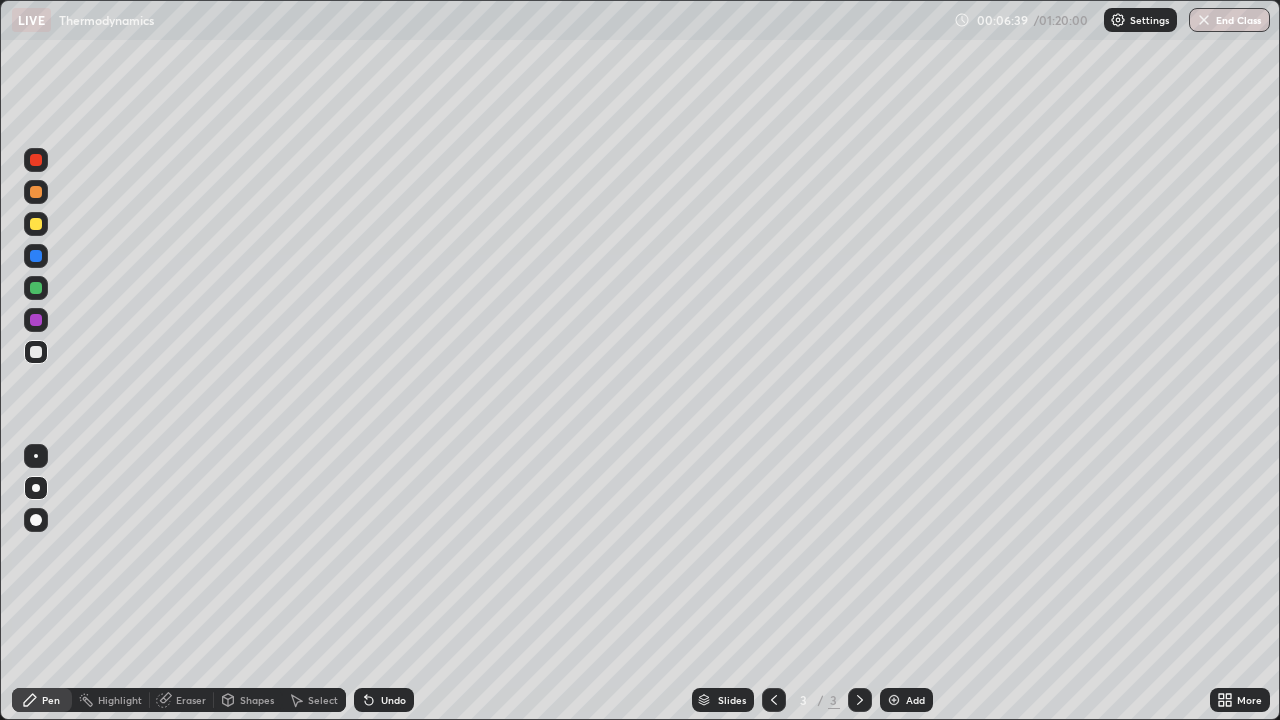 click on "Add" at bounding box center [906, 700] 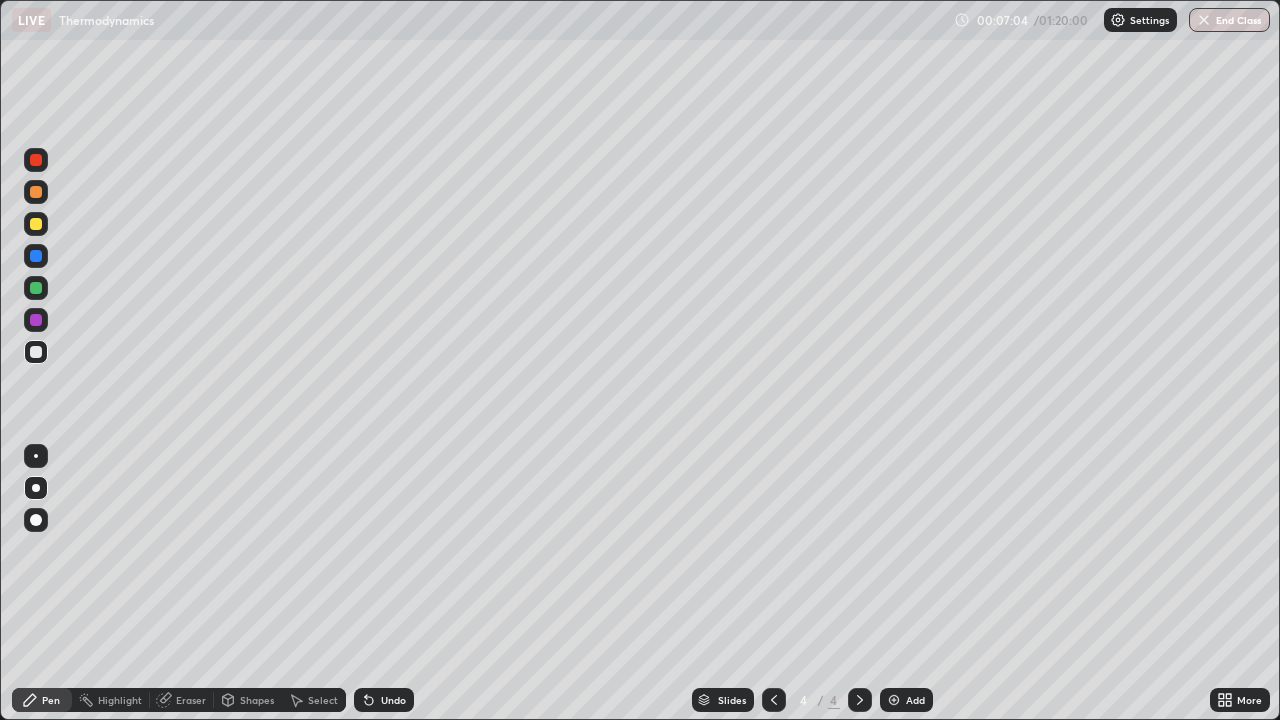 click on "Undo" at bounding box center [393, 700] 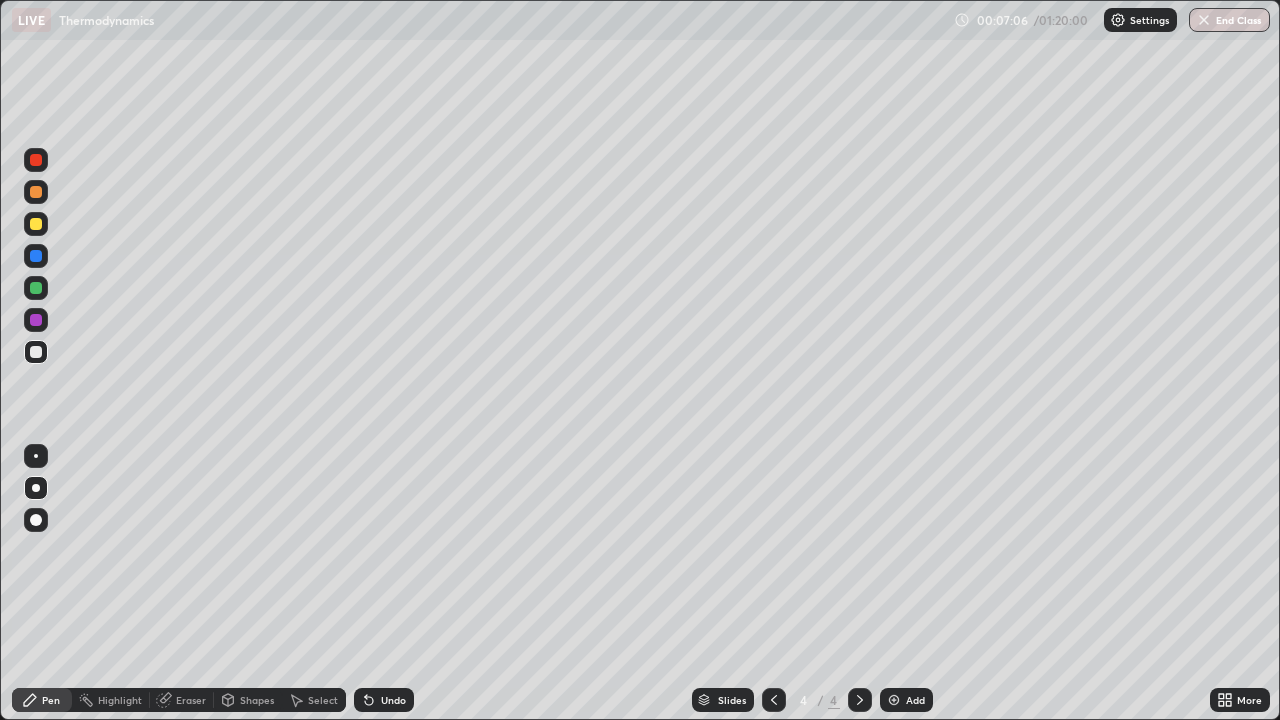 click on "Undo" at bounding box center (393, 700) 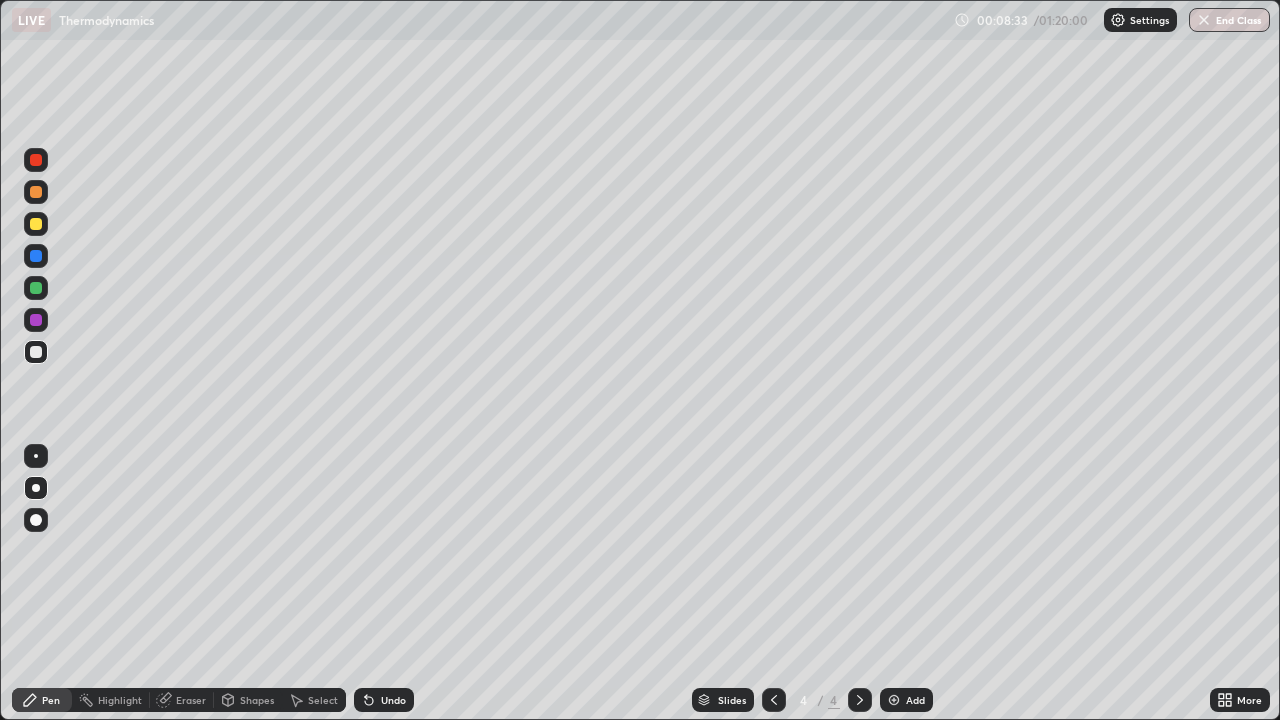 click at bounding box center (36, 224) 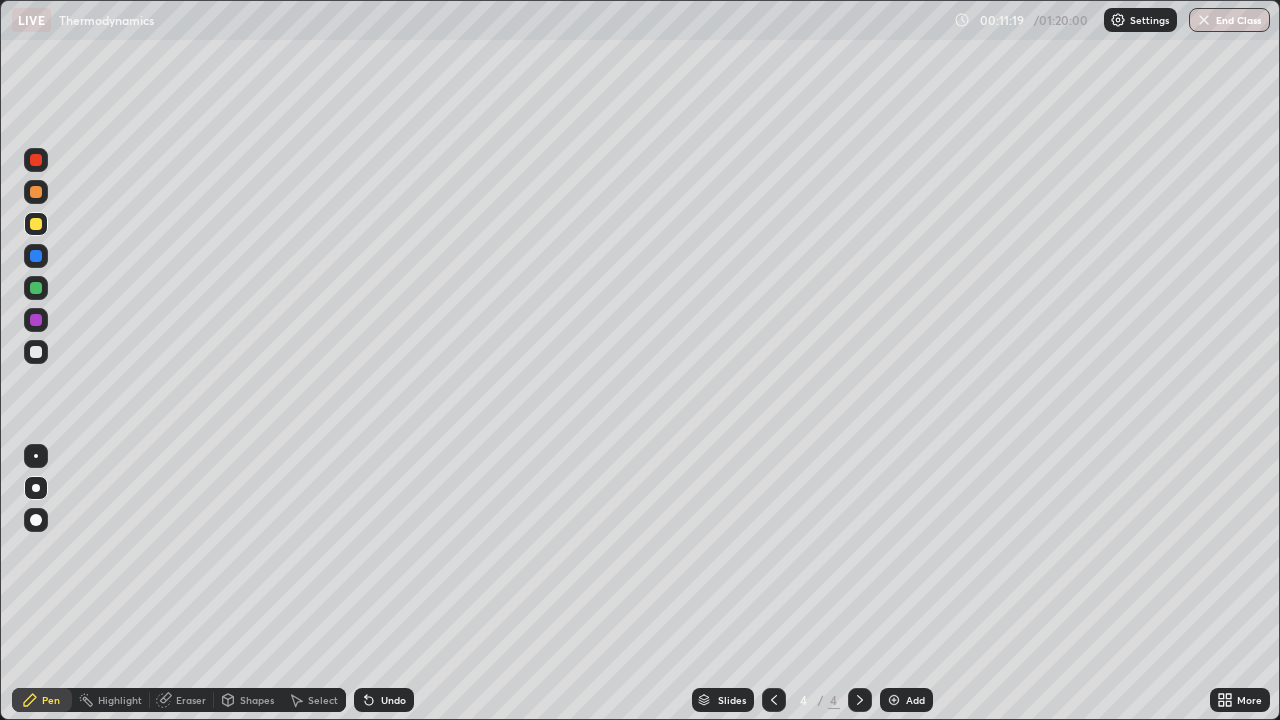 click at bounding box center [36, 288] 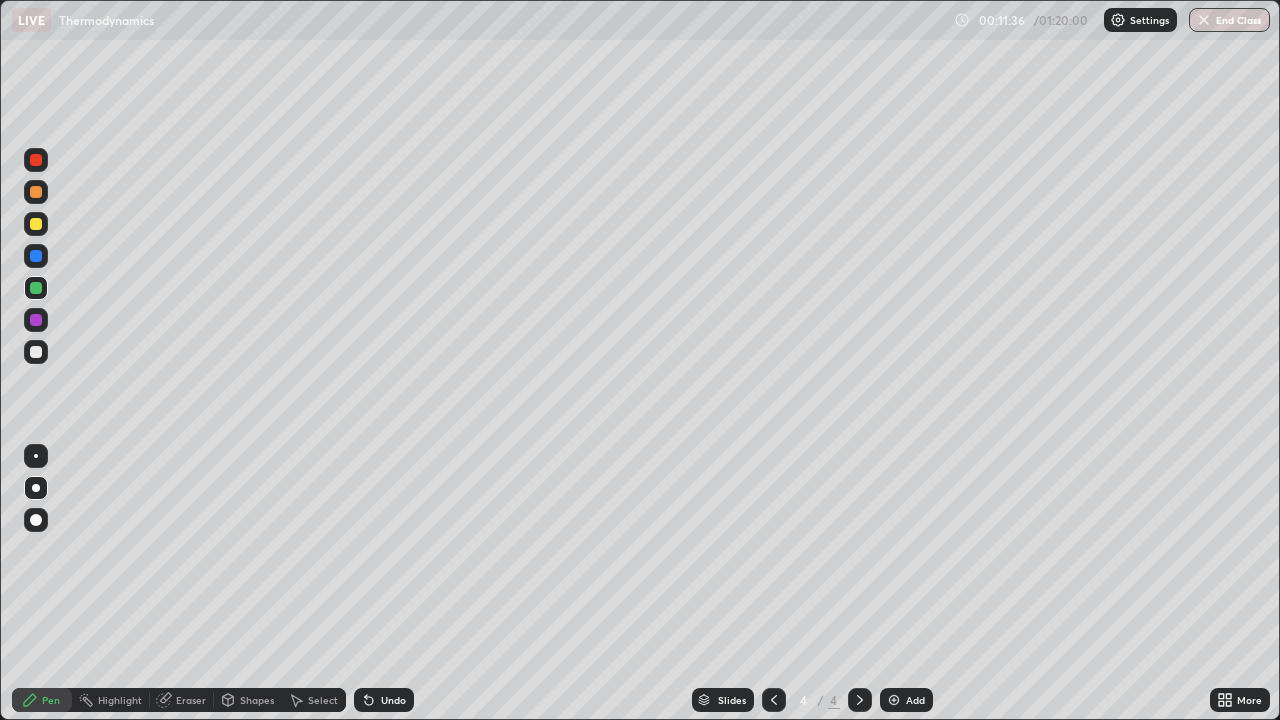 click on "Add" at bounding box center [915, 700] 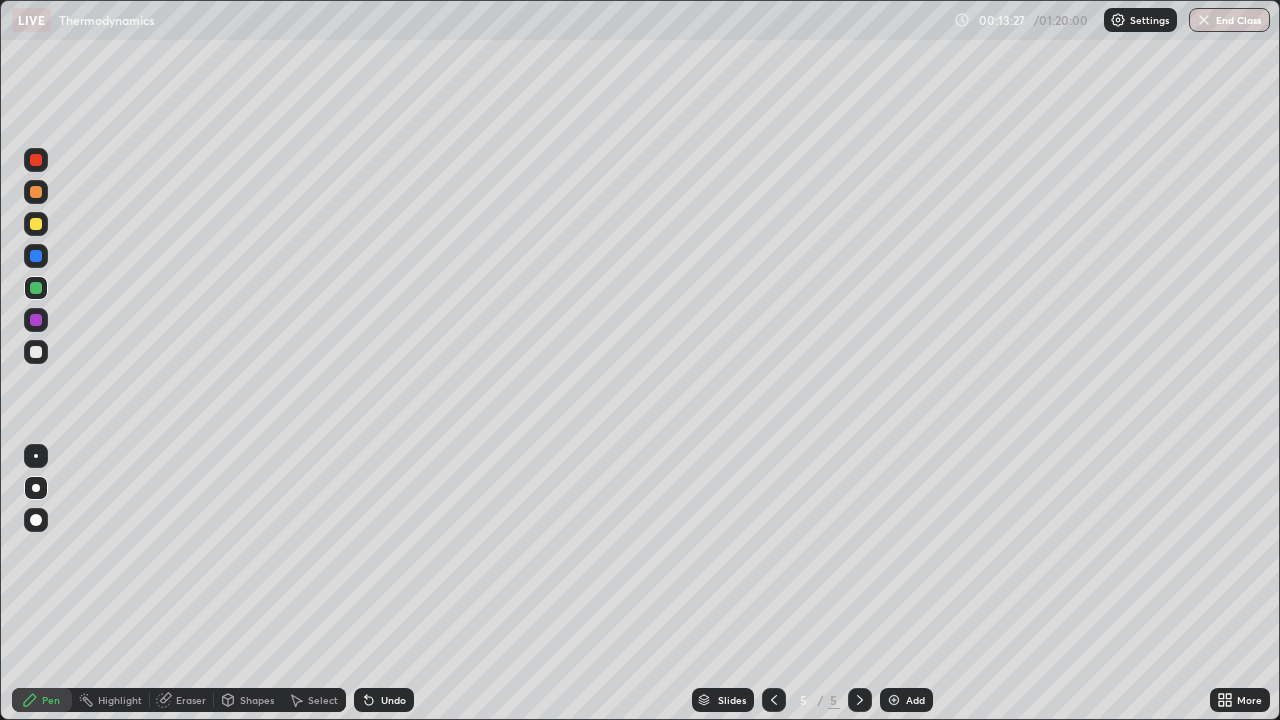 click at bounding box center (36, 352) 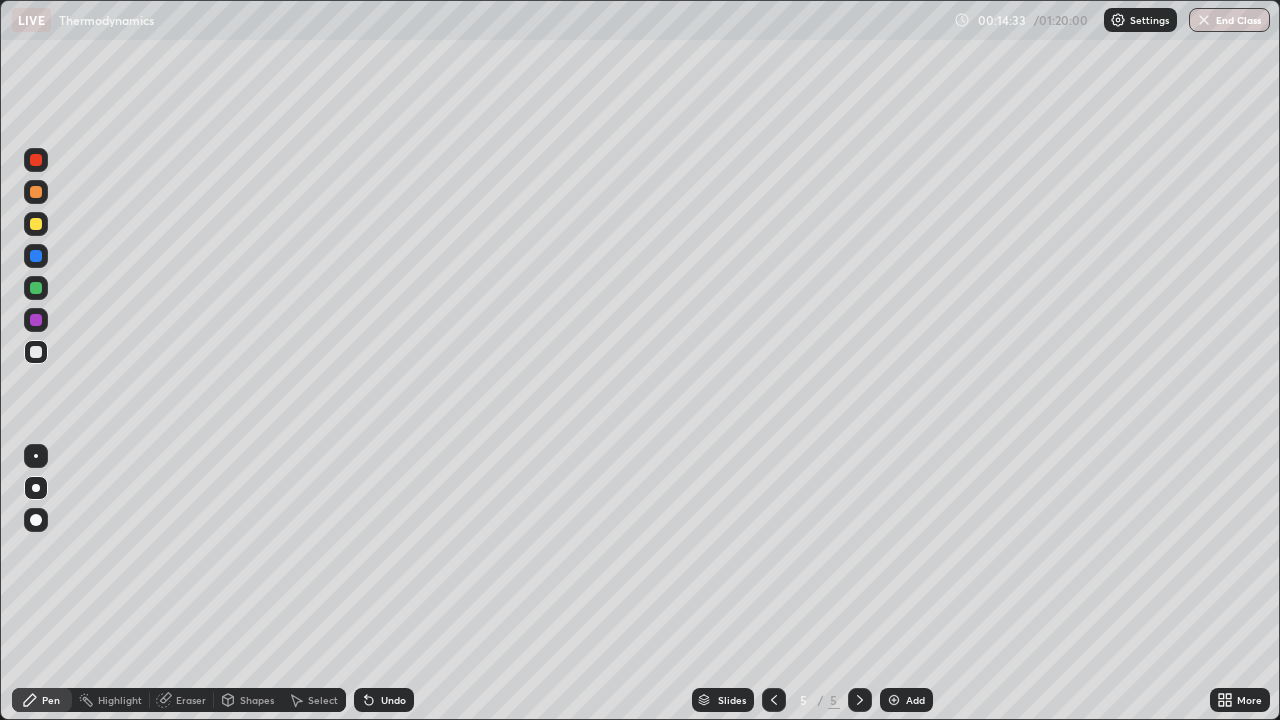 click on "Eraser" at bounding box center (191, 700) 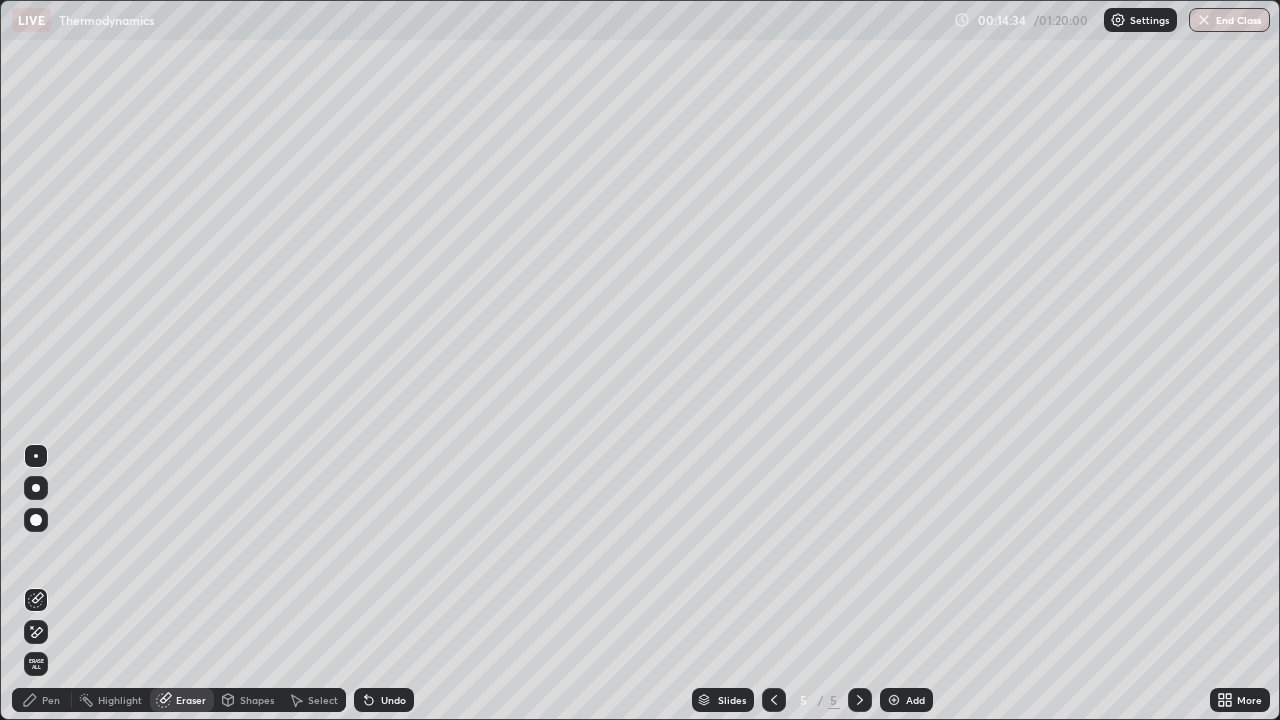 click on "Pen" at bounding box center [42, 700] 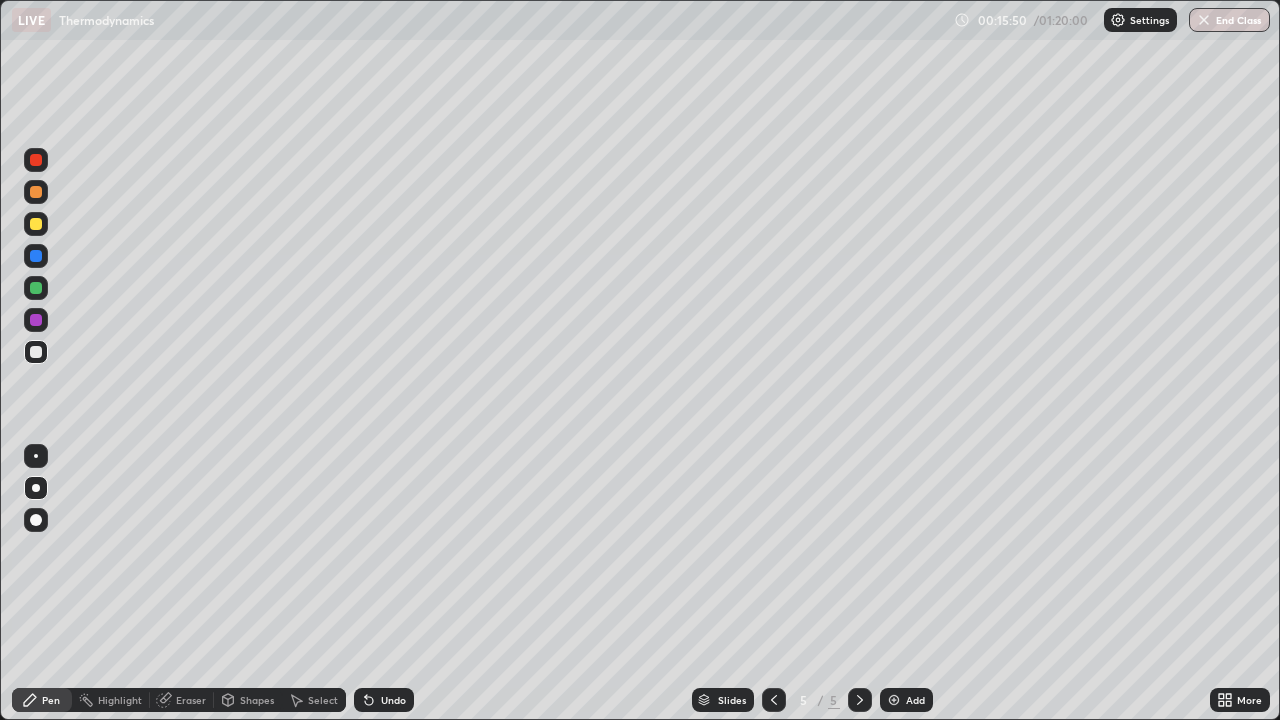click on "Undo" at bounding box center [384, 700] 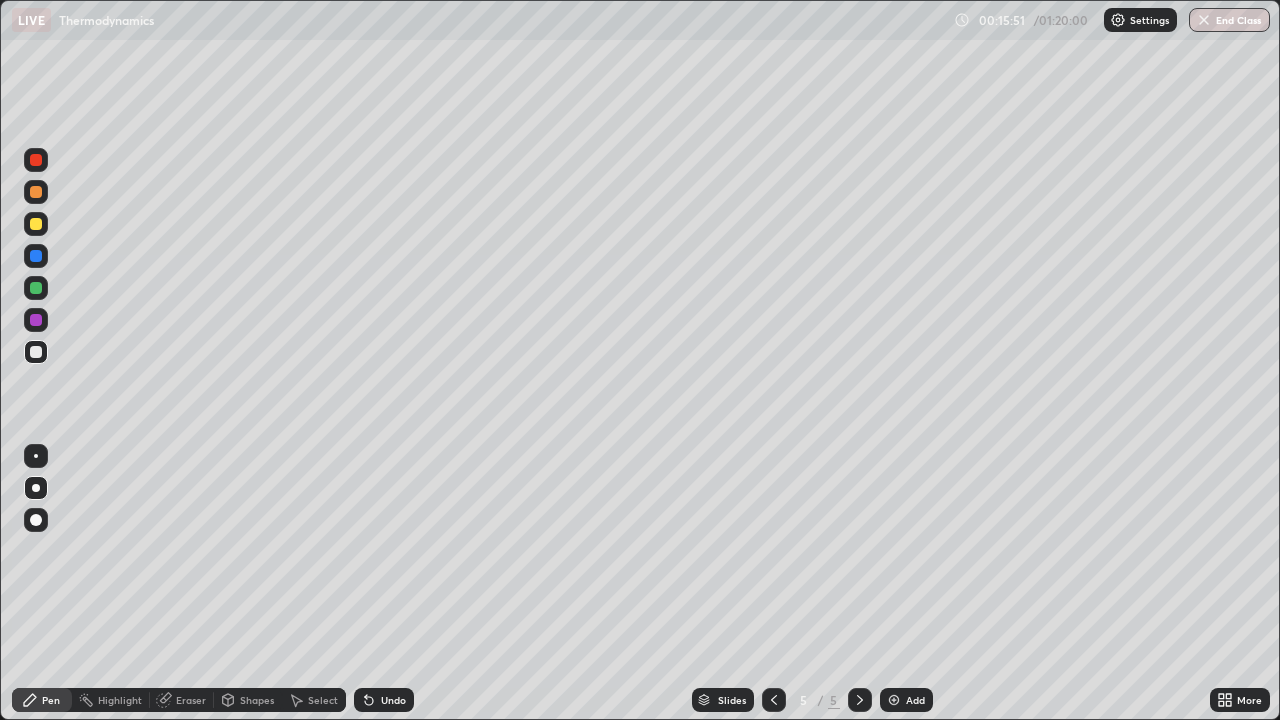 click on "Undo" at bounding box center [384, 700] 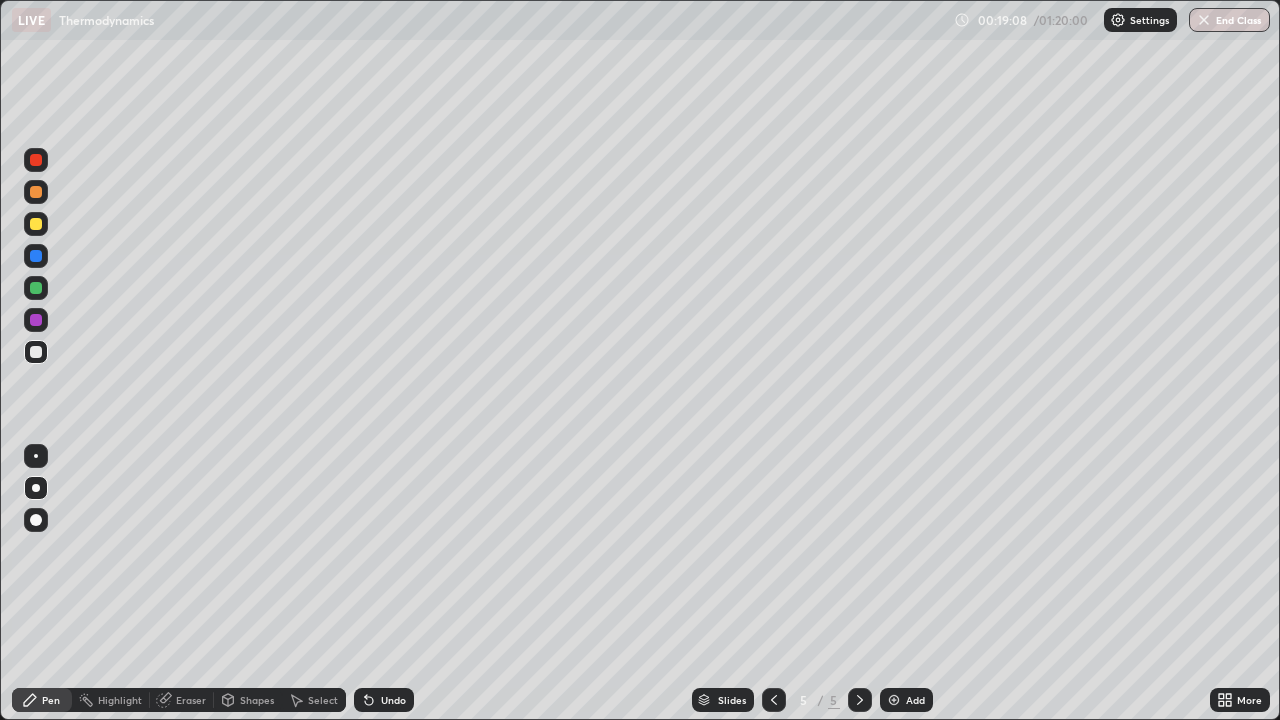click on "Add" at bounding box center (915, 700) 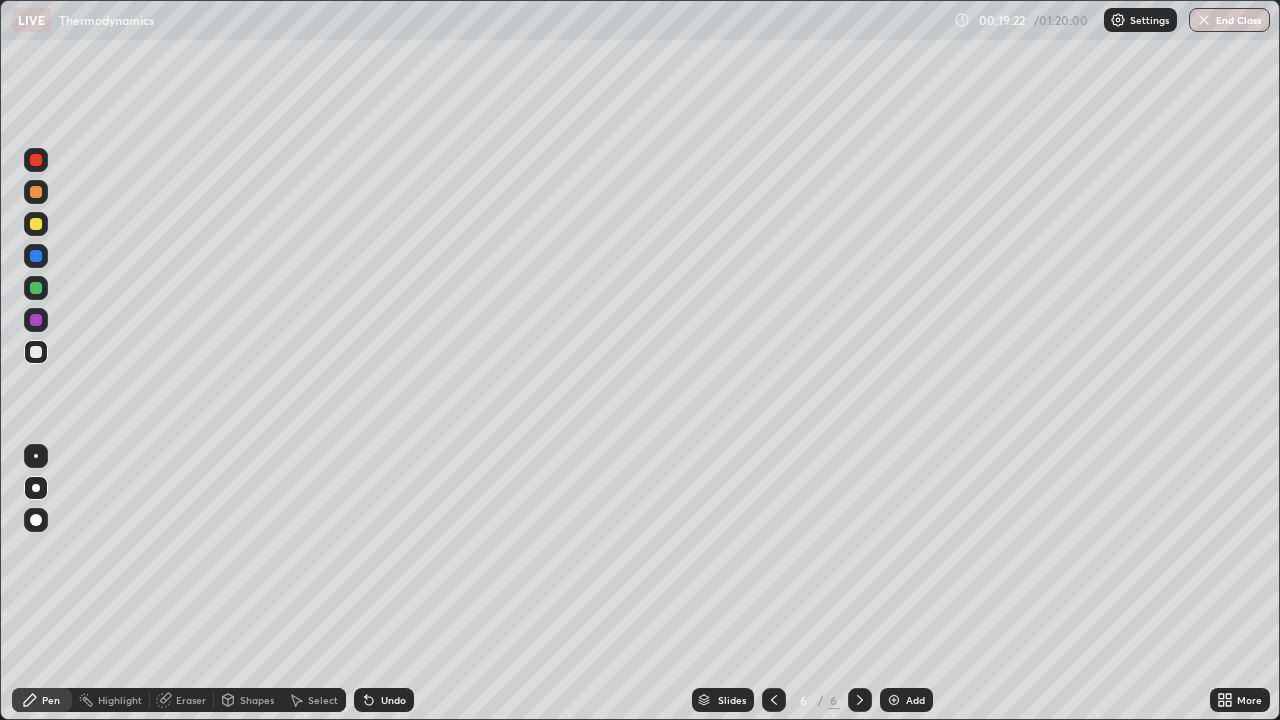 click on "Eraser" at bounding box center [191, 700] 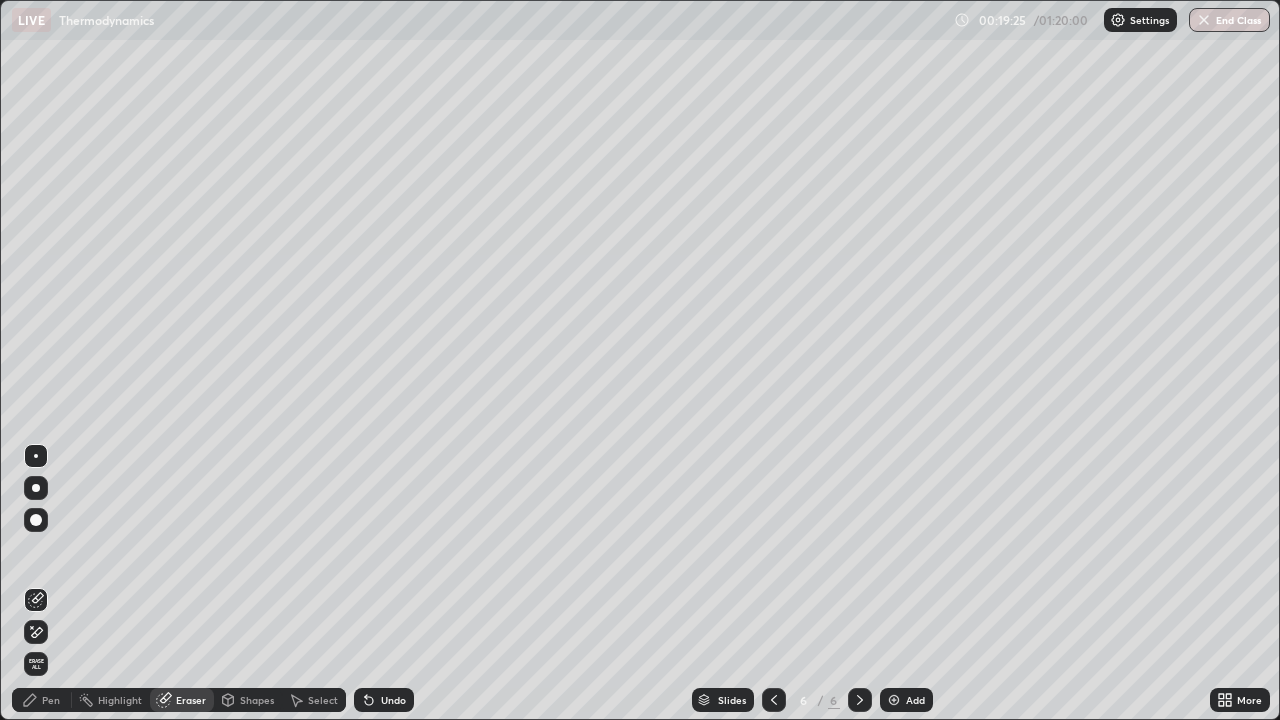click on "Pen" at bounding box center (51, 700) 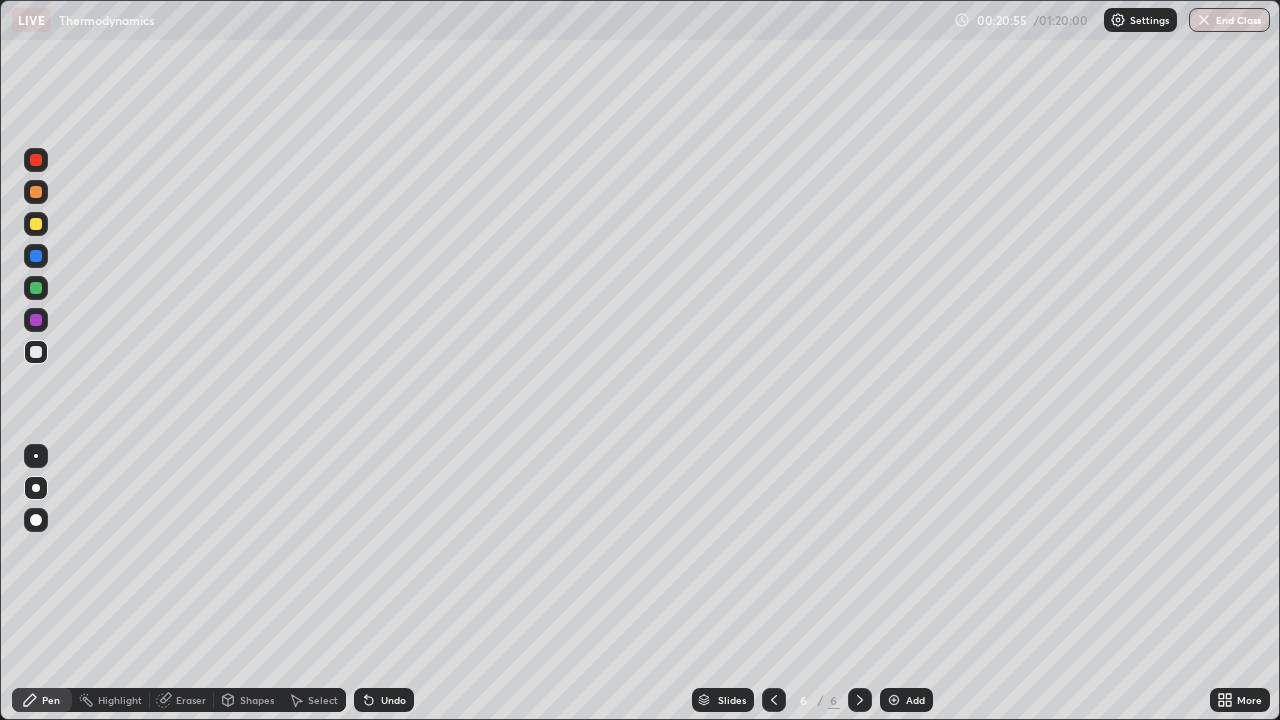 click at bounding box center [36, 224] 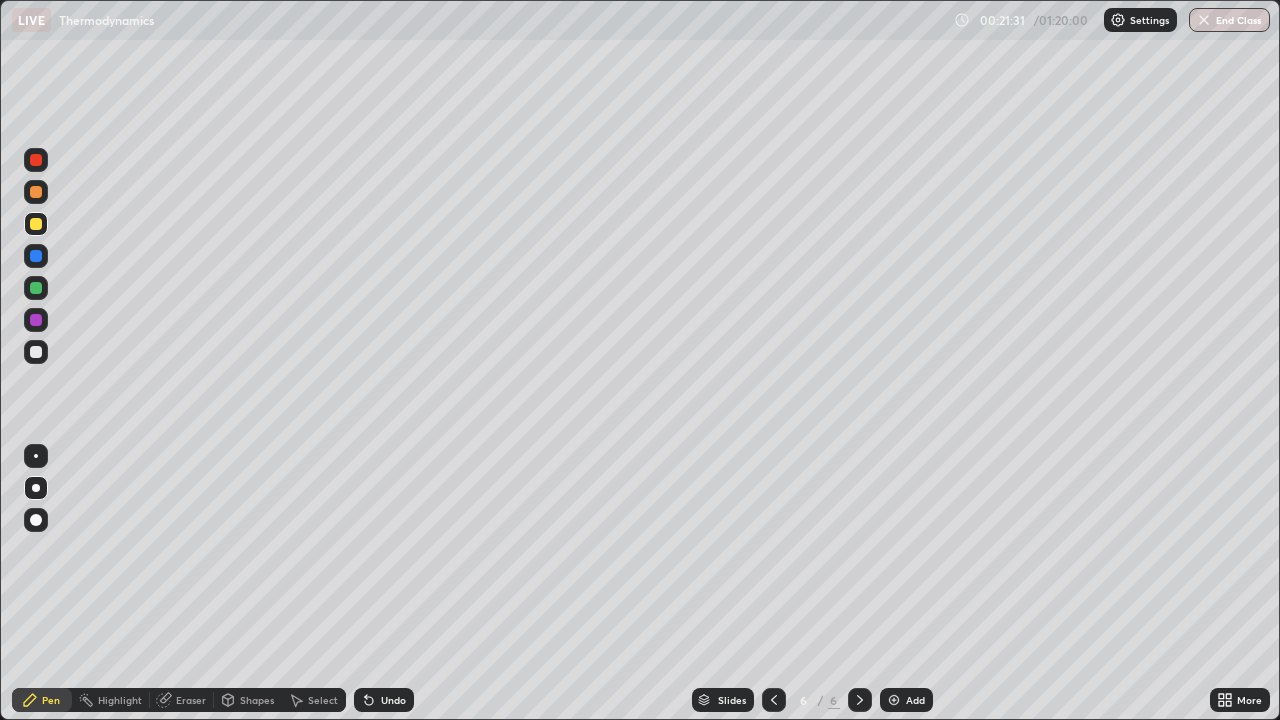 click on "Undo" at bounding box center [393, 700] 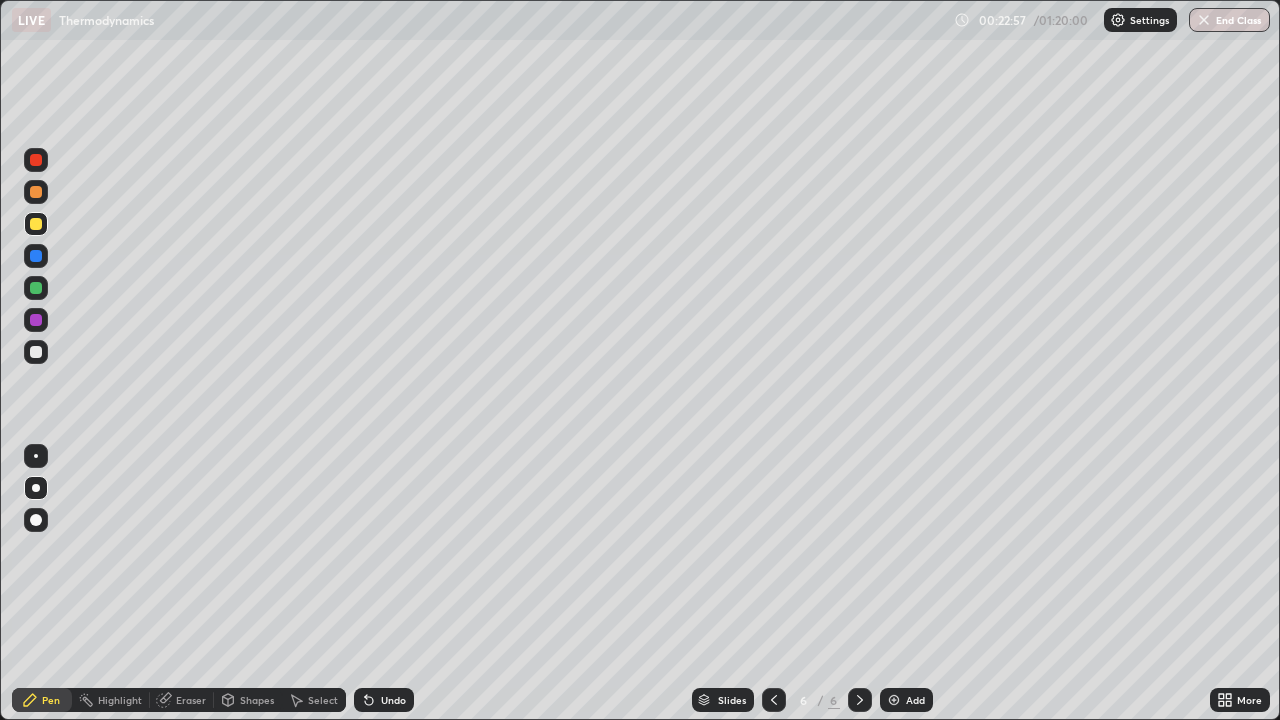 click at bounding box center (36, 192) 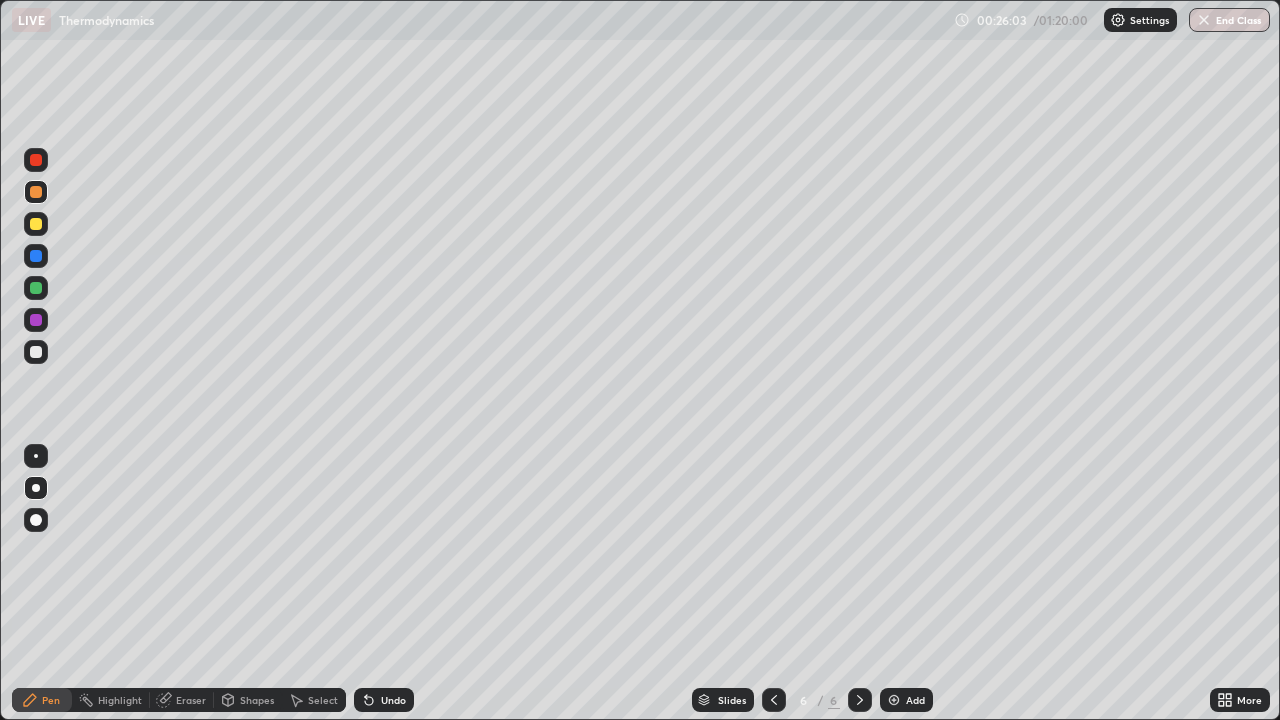 click on "Undo" at bounding box center (393, 700) 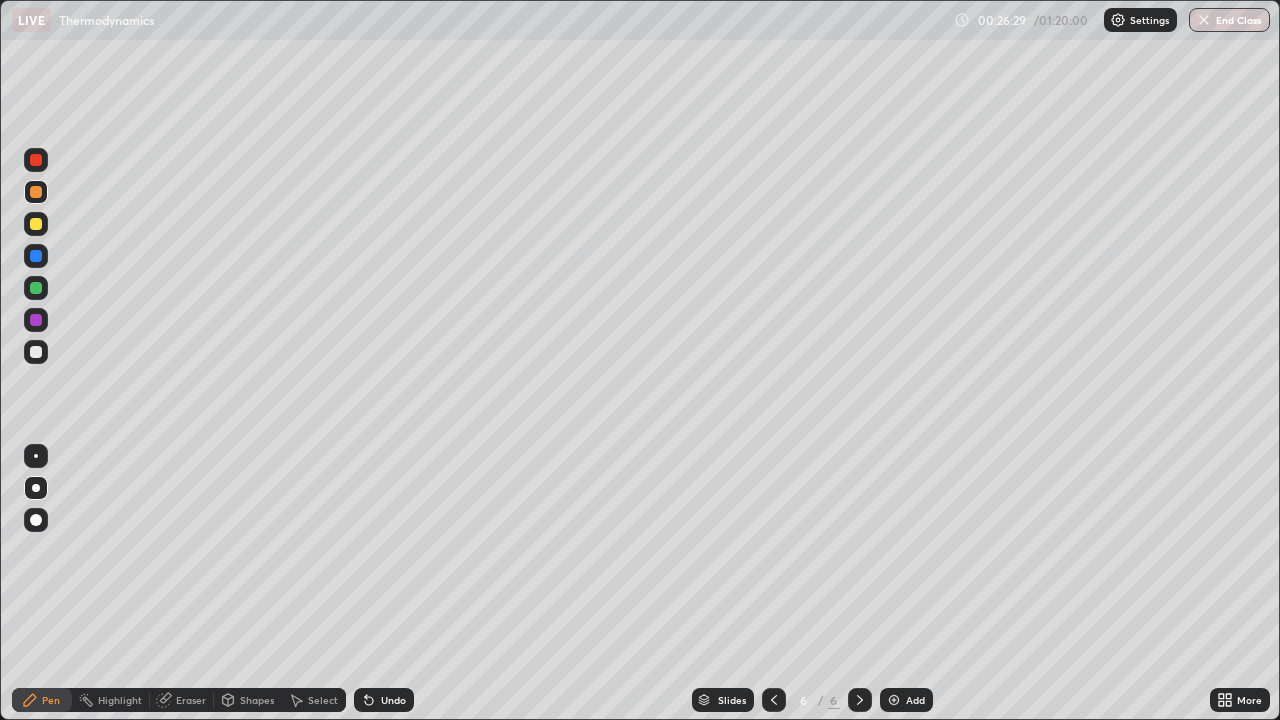click at bounding box center (36, 352) 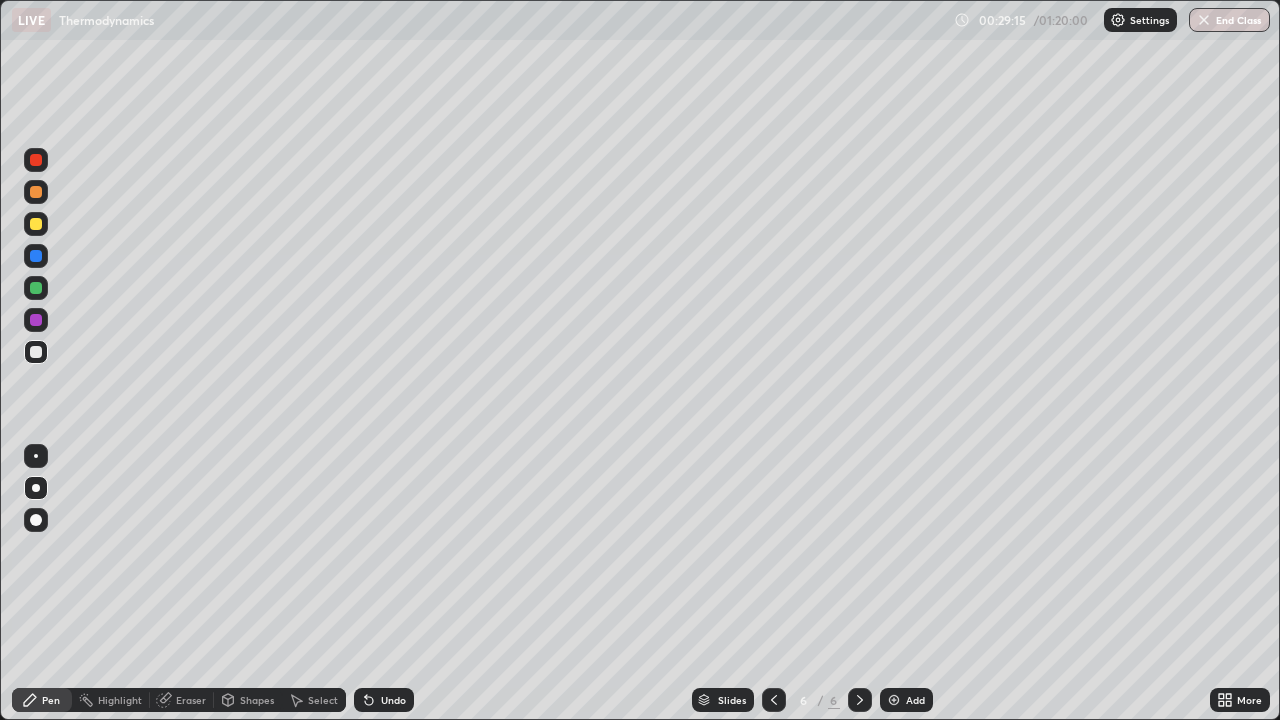 click at bounding box center [36, 352] 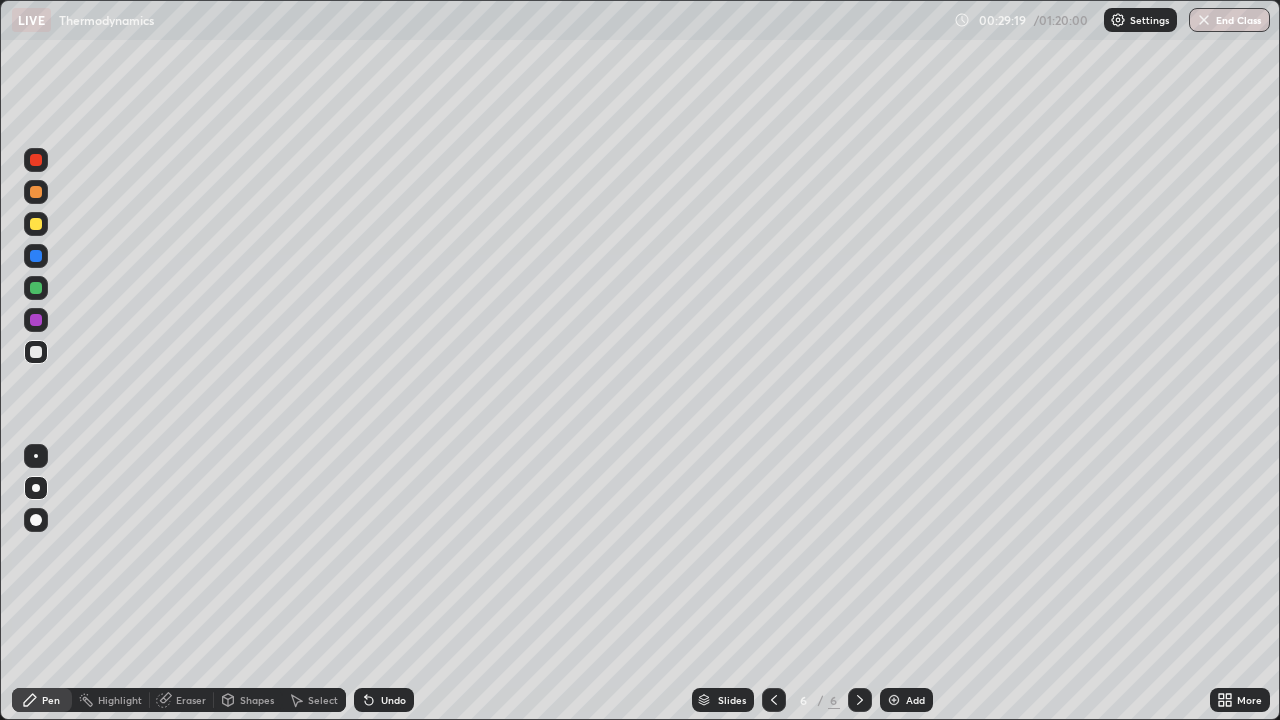 click on "Add" at bounding box center [915, 700] 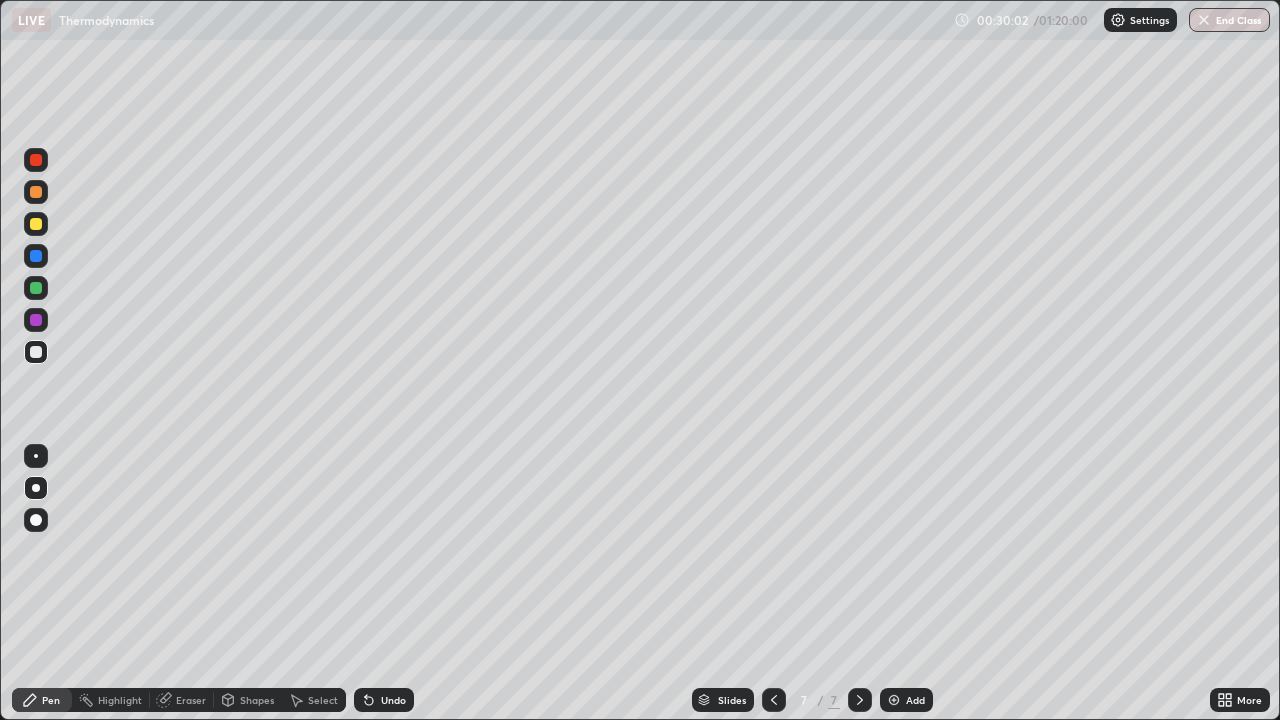 click on "Eraser" at bounding box center (182, 700) 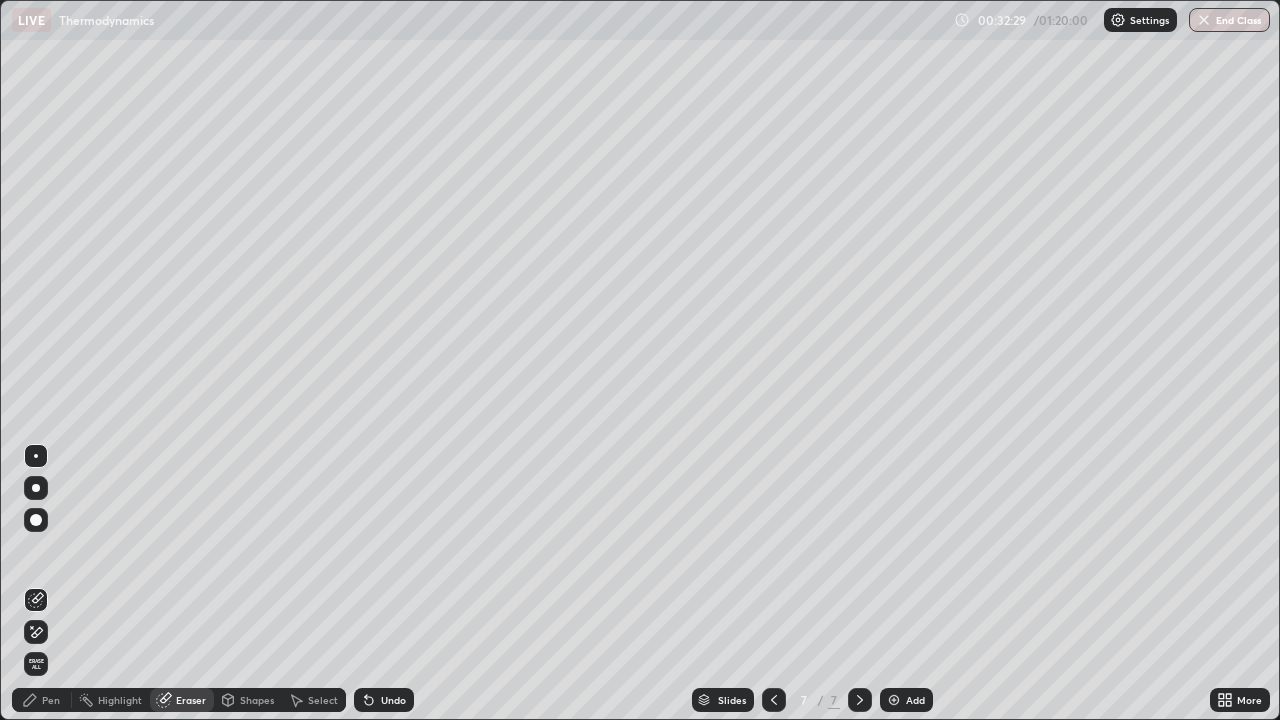 click on "Pen" at bounding box center (51, 700) 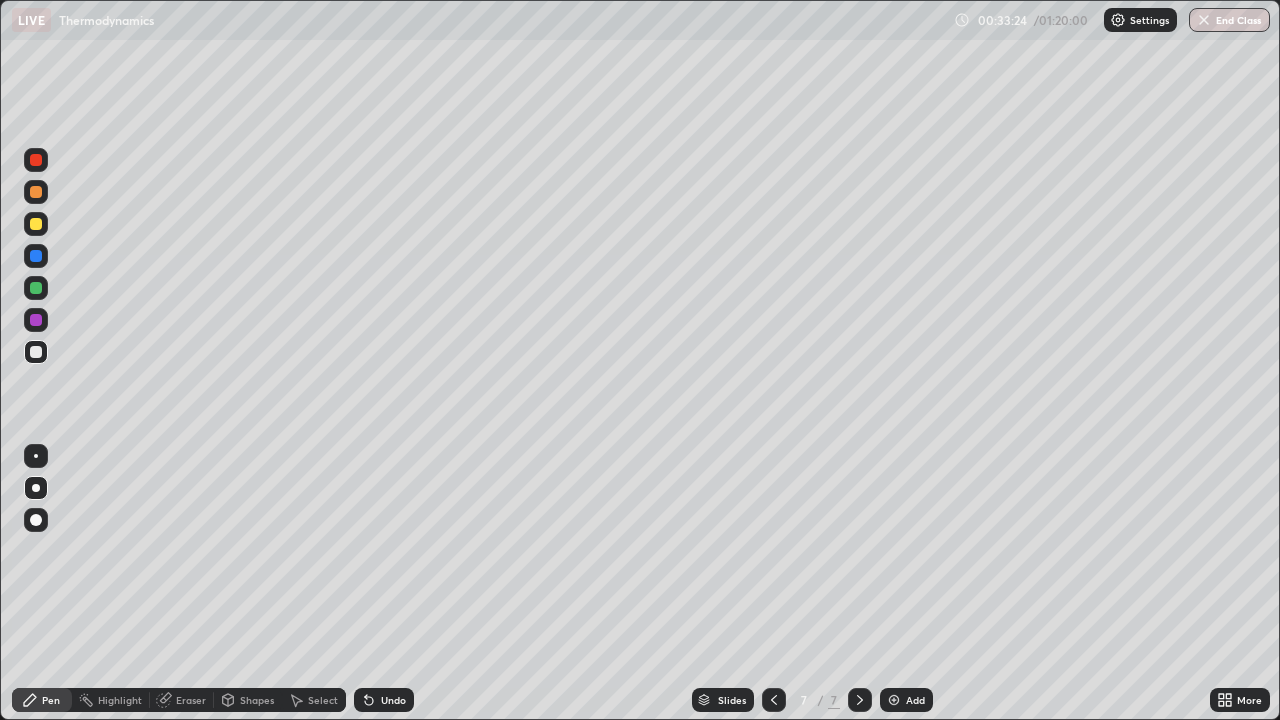 click on "Undo" at bounding box center (393, 700) 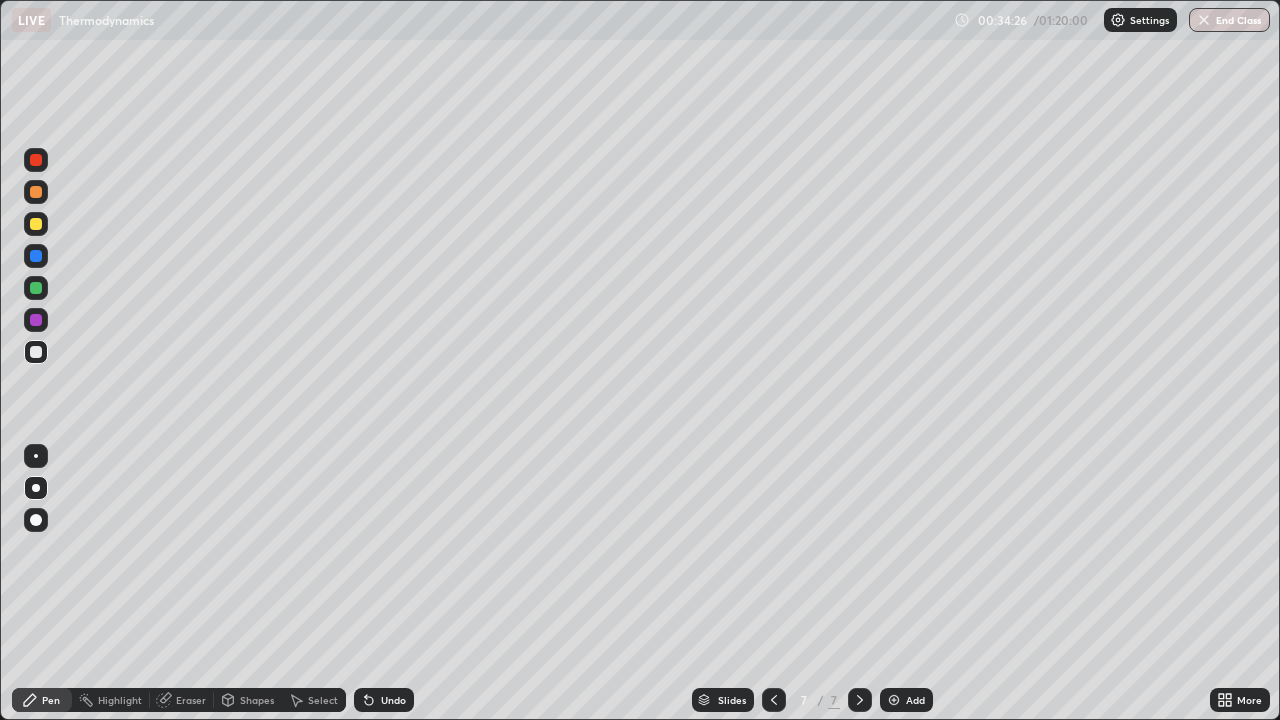 click on "Eraser" at bounding box center [191, 700] 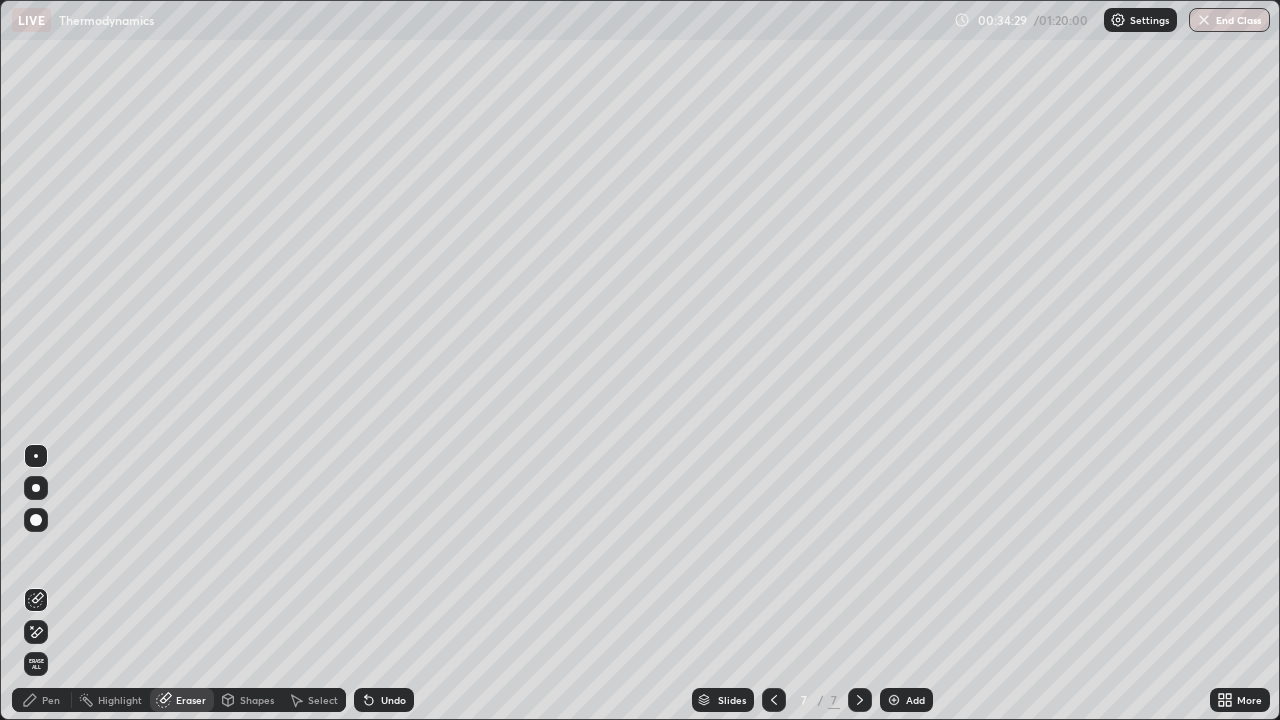 click on "Pen" at bounding box center (42, 700) 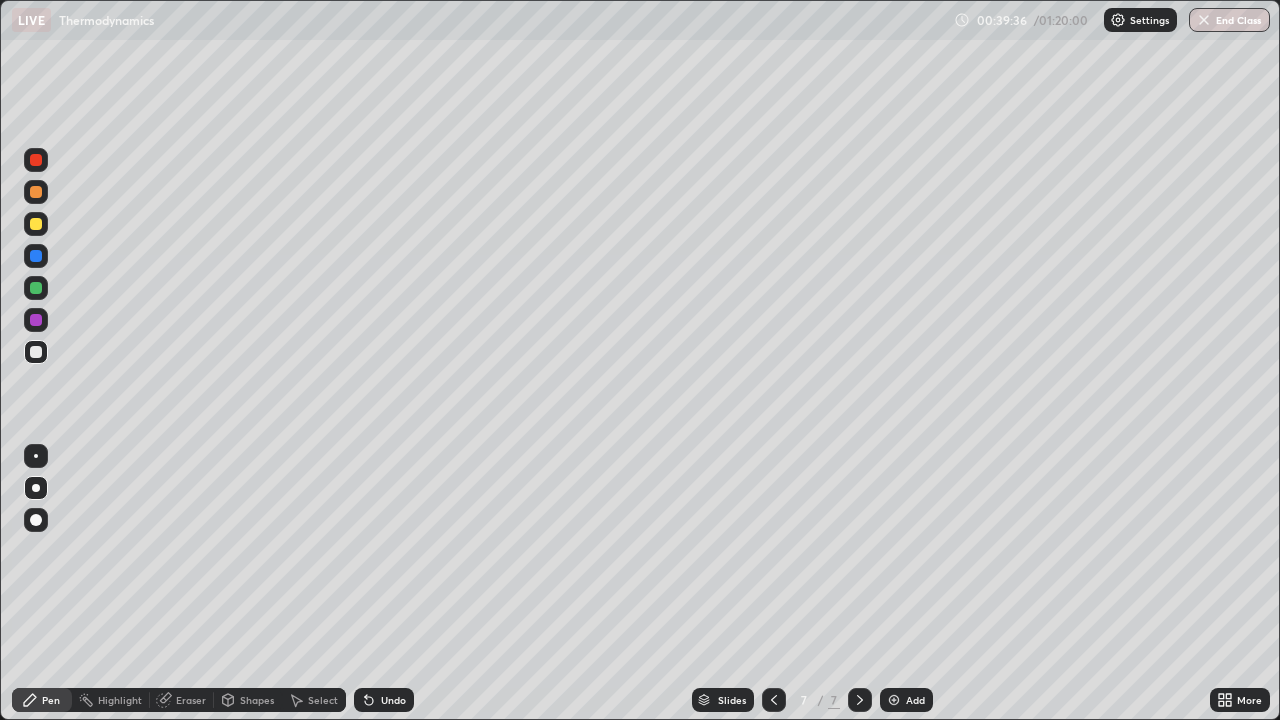 click on "Add" at bounding box center [915, 700] 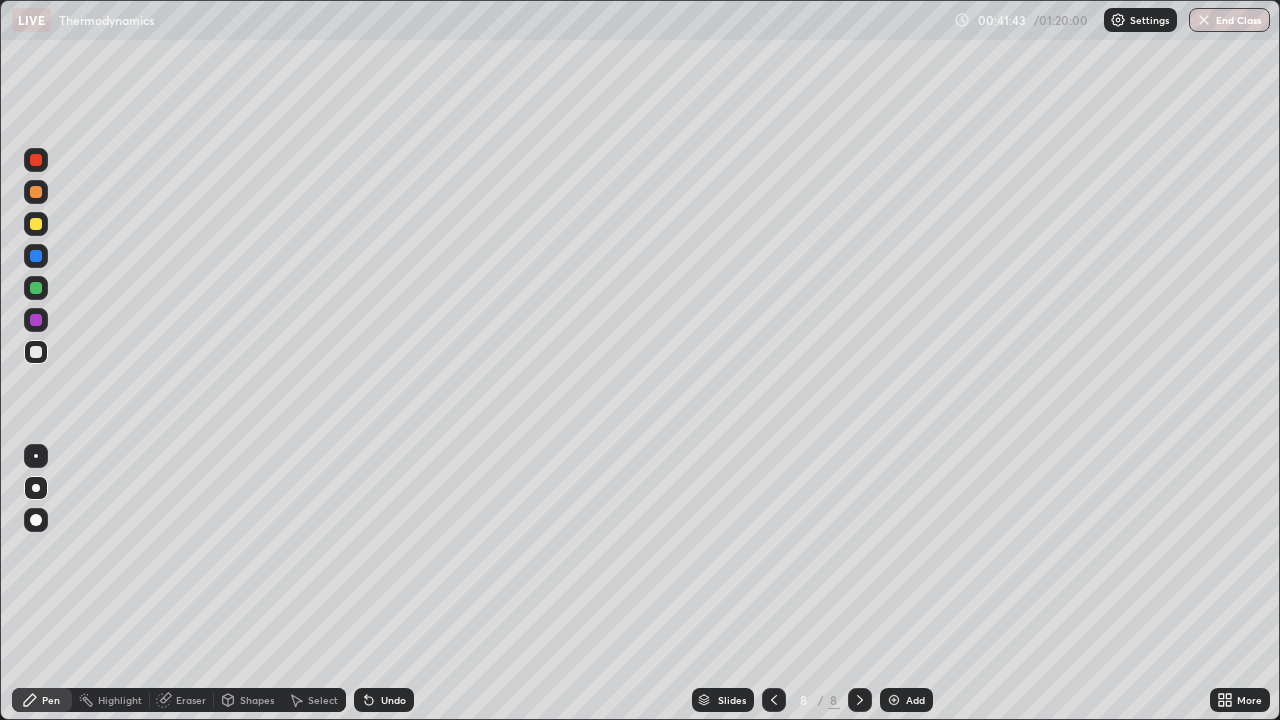 click on "Eraser" at bounding box center [191, 700] 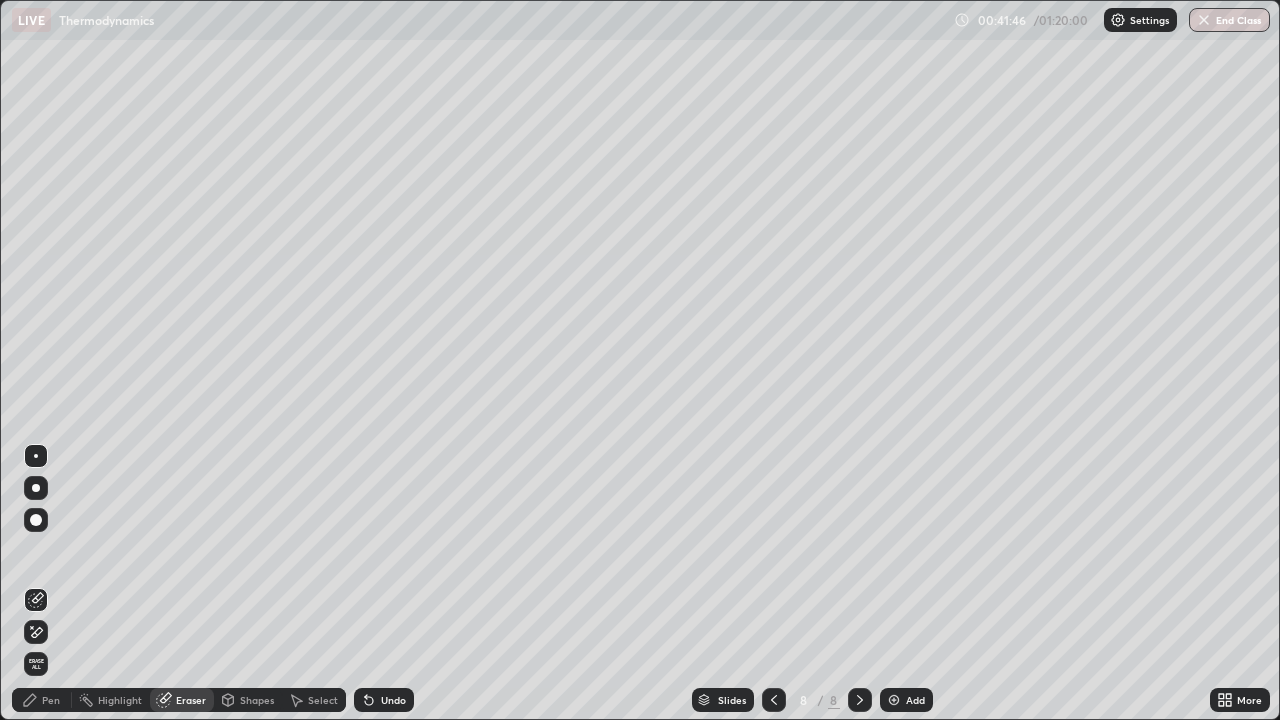 click on "Pen" at bounding box center (51, 700) 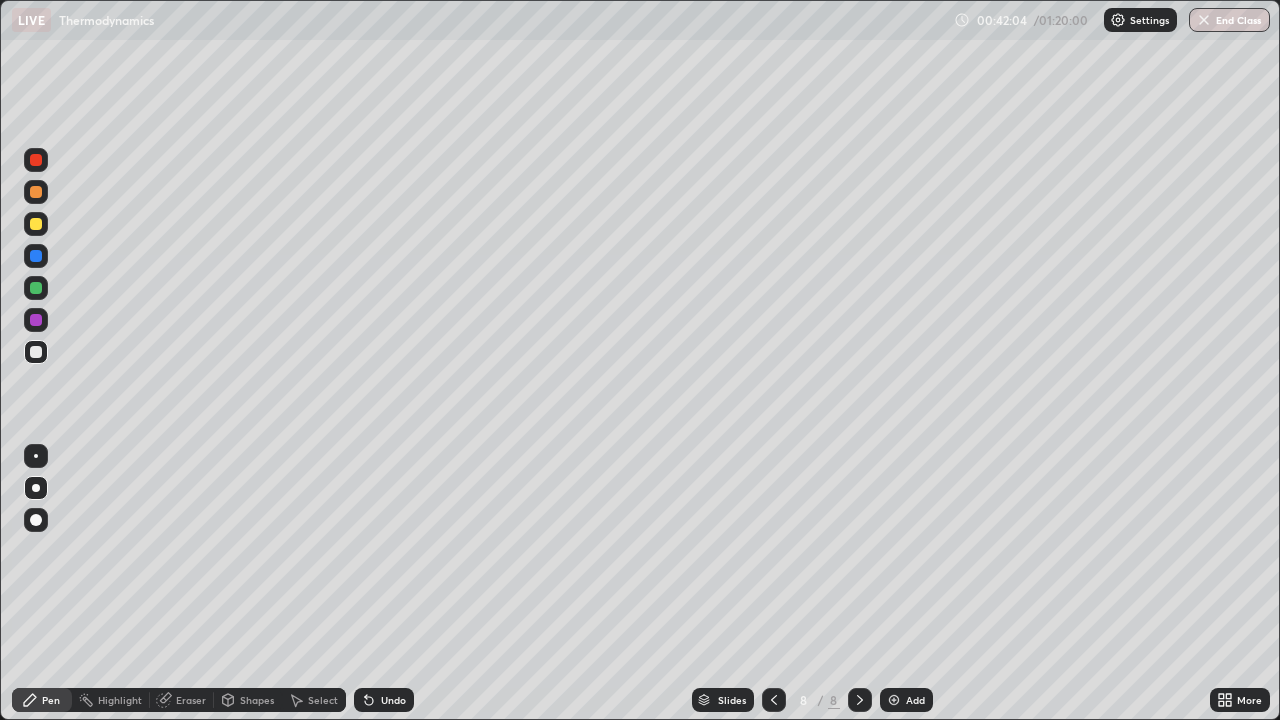 click on "Undo" at bounding box center [384, 700] 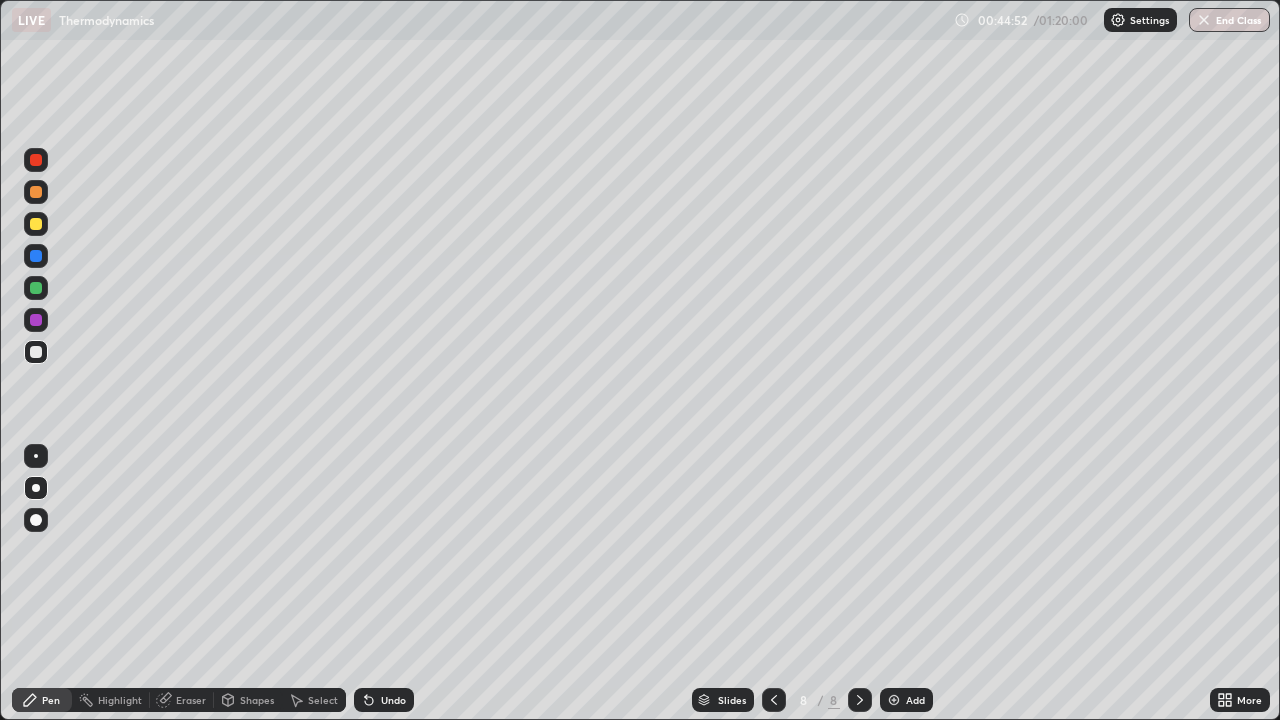 click on "Add" at bounding box center [915, 700] 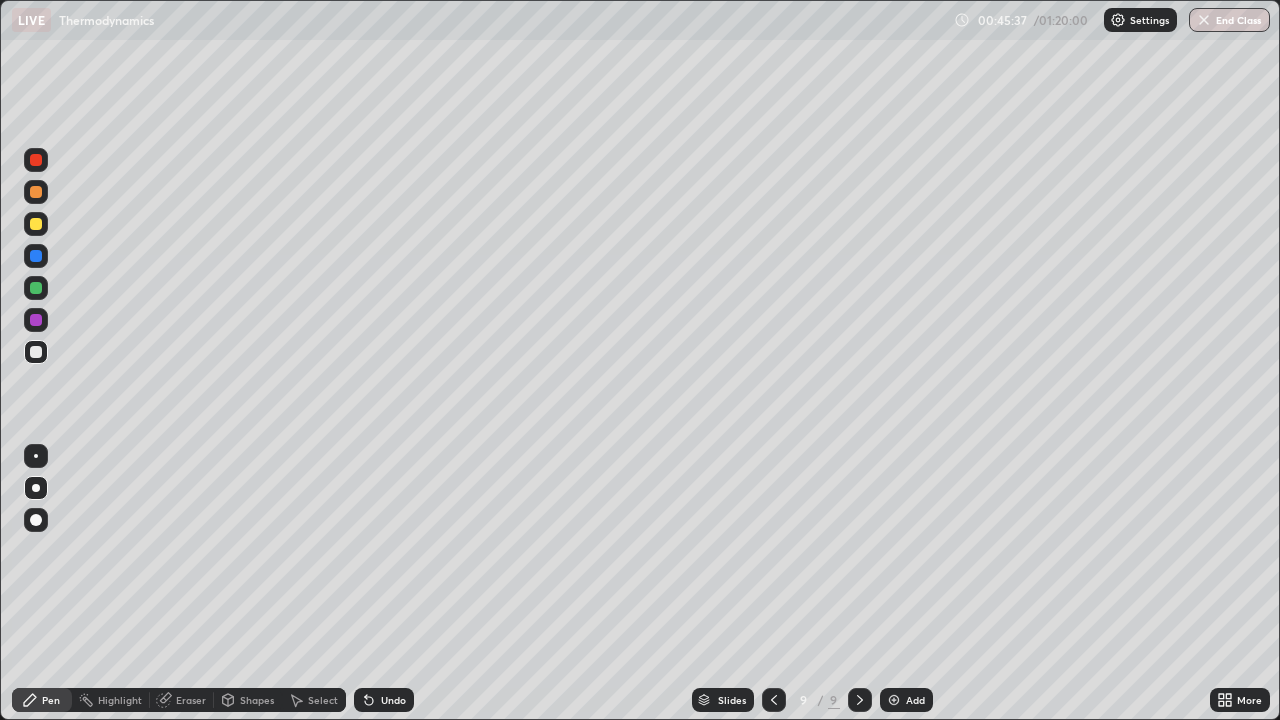 click on "Undo" at bounding box center [393, 700] 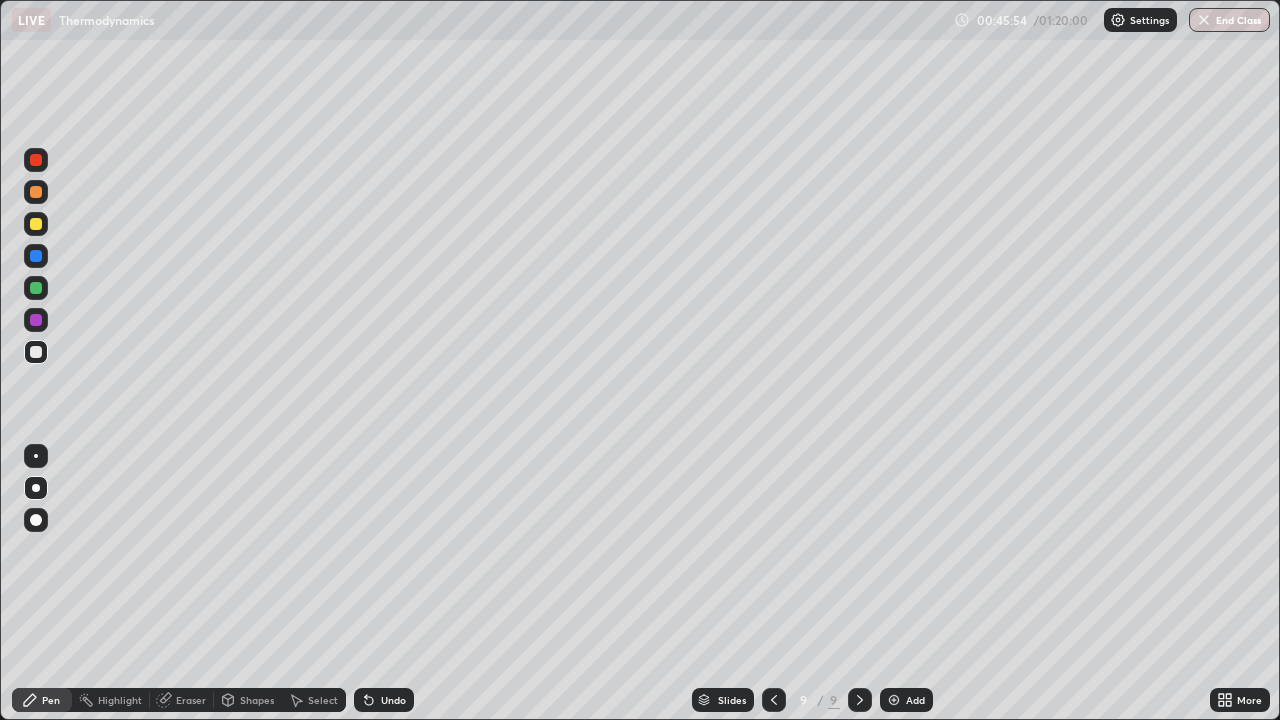 click on "Undo" at bounding box center [393, 700] 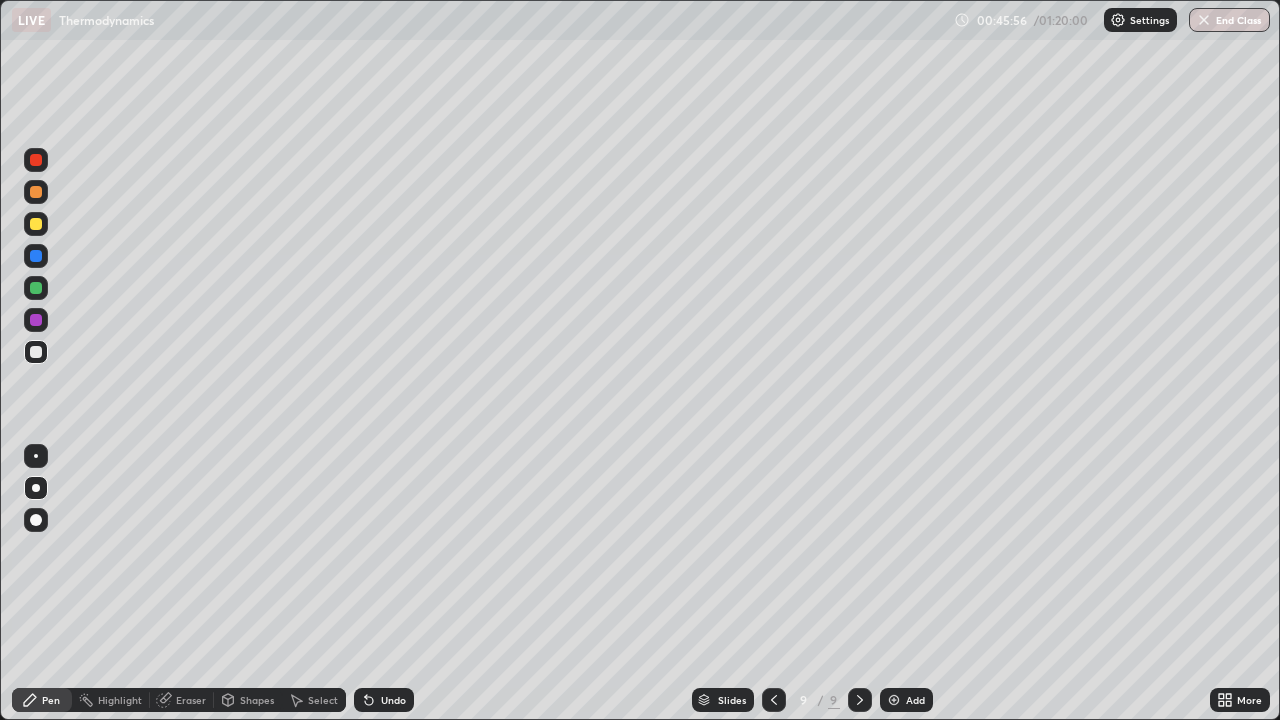 click on "Undo" at bounding box center (384, 700) 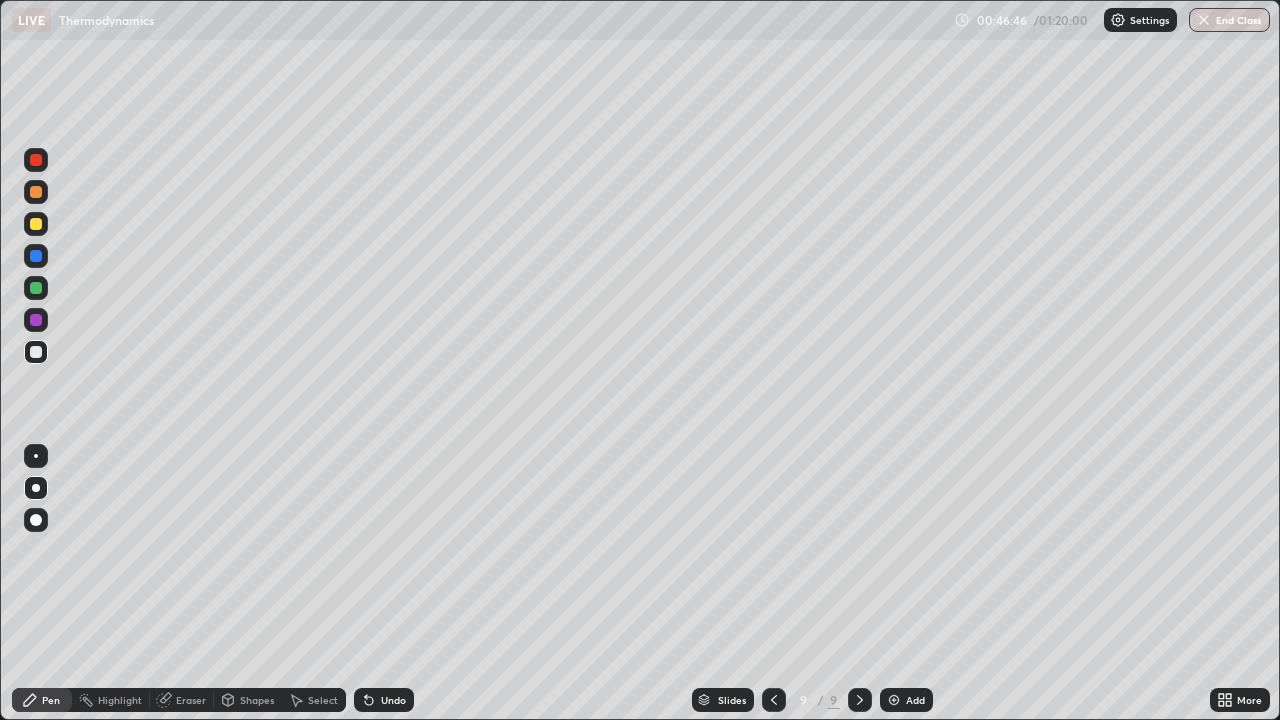 click on "Undo" at bounding box center [393, 700] 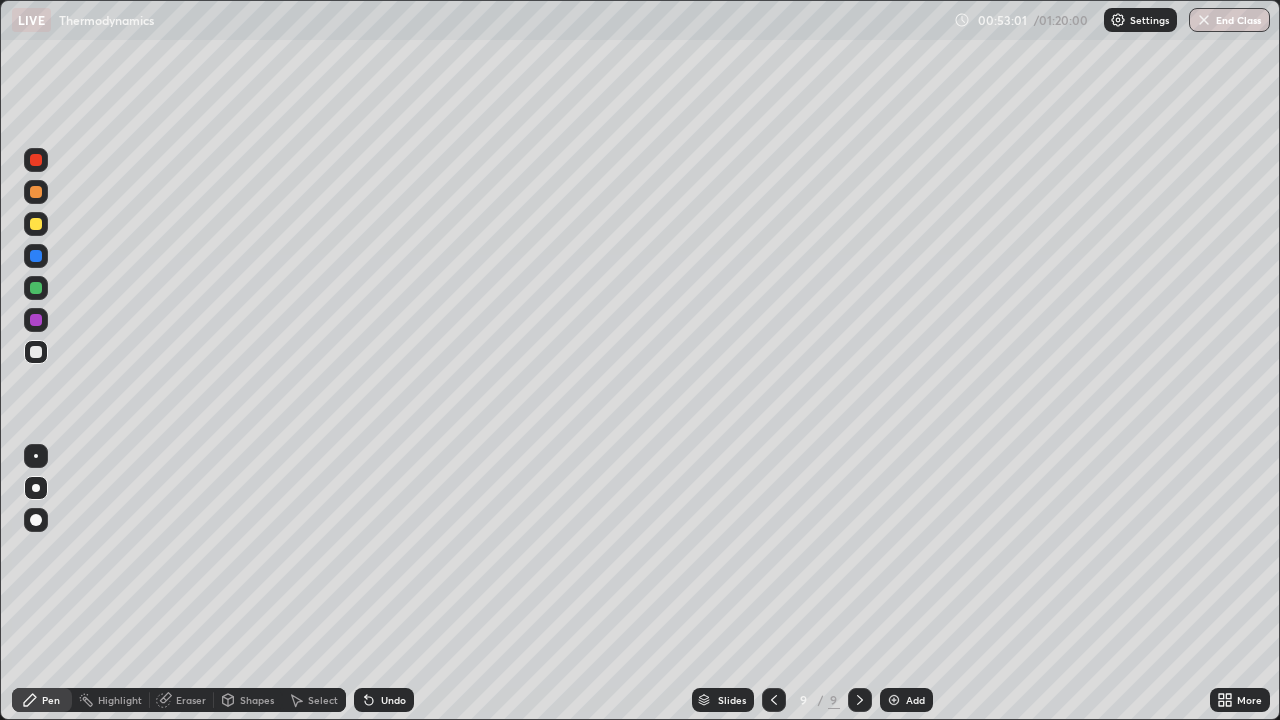 click on "Add" at bounding box center [915, 700] 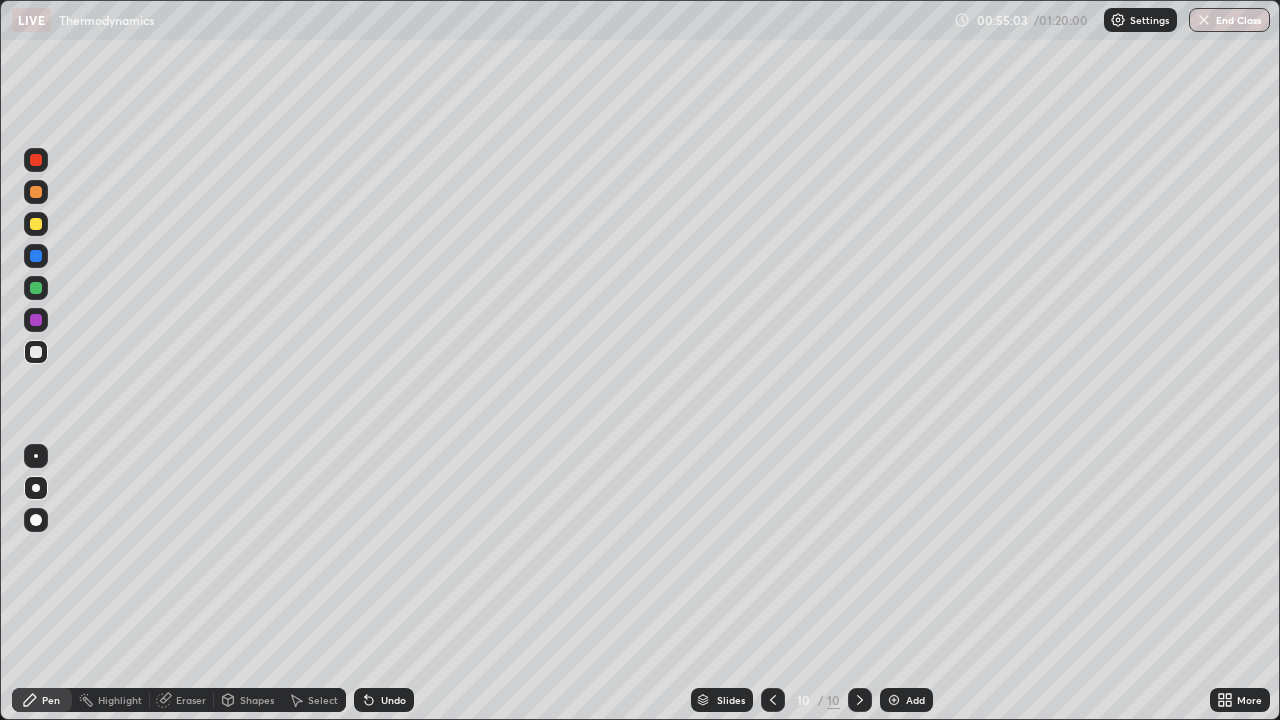 click at bounding box center (36, 224) 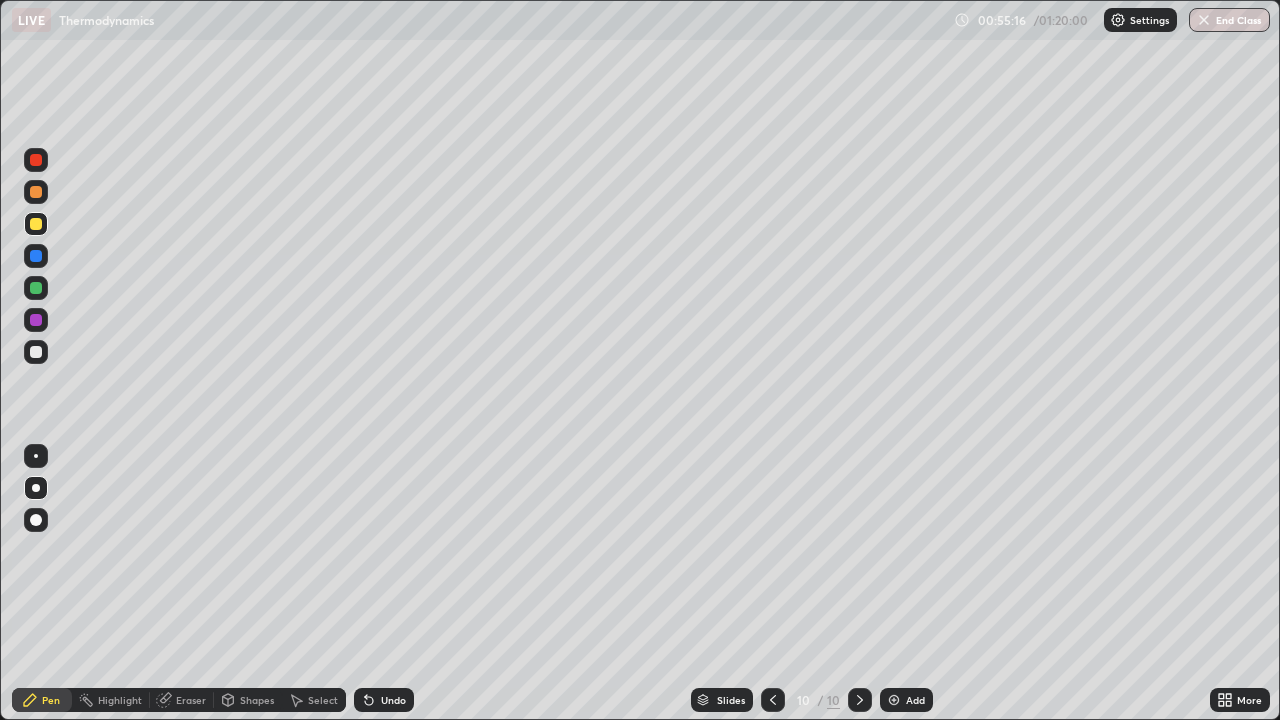 click on "Undo" at bounding box center [393, 700] 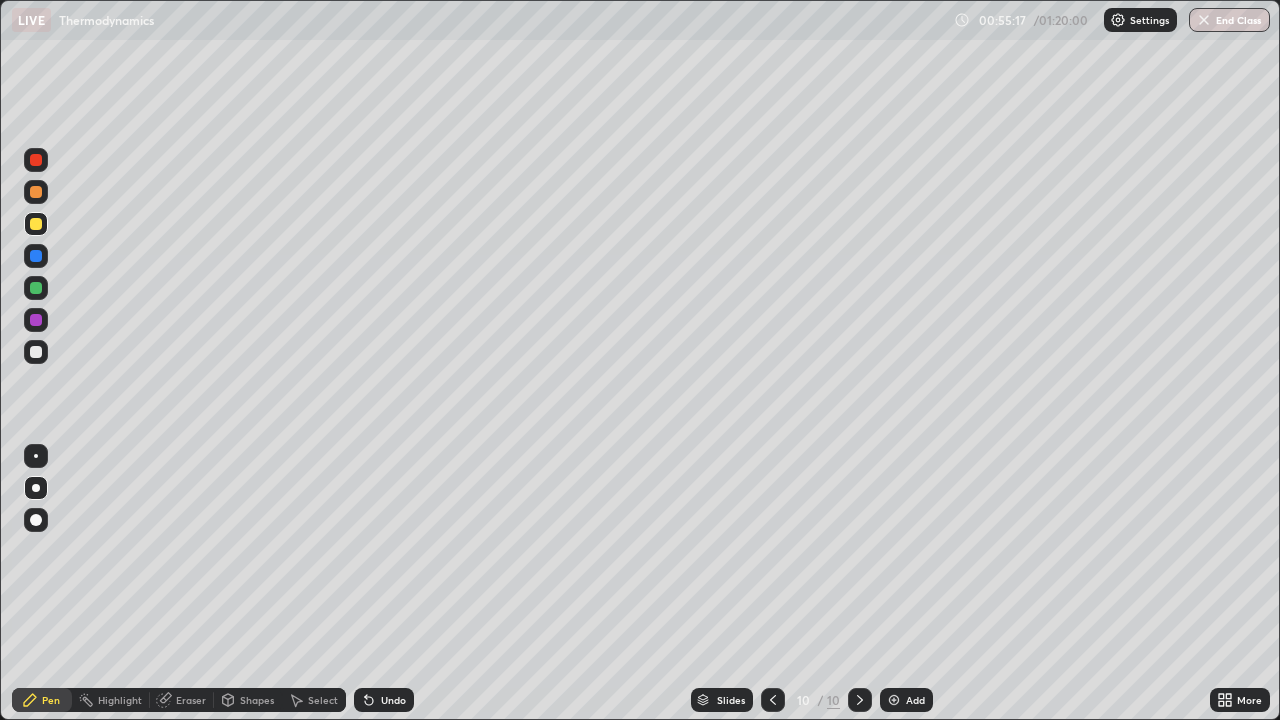 click on "Undo" at bounding box center [393, 700] 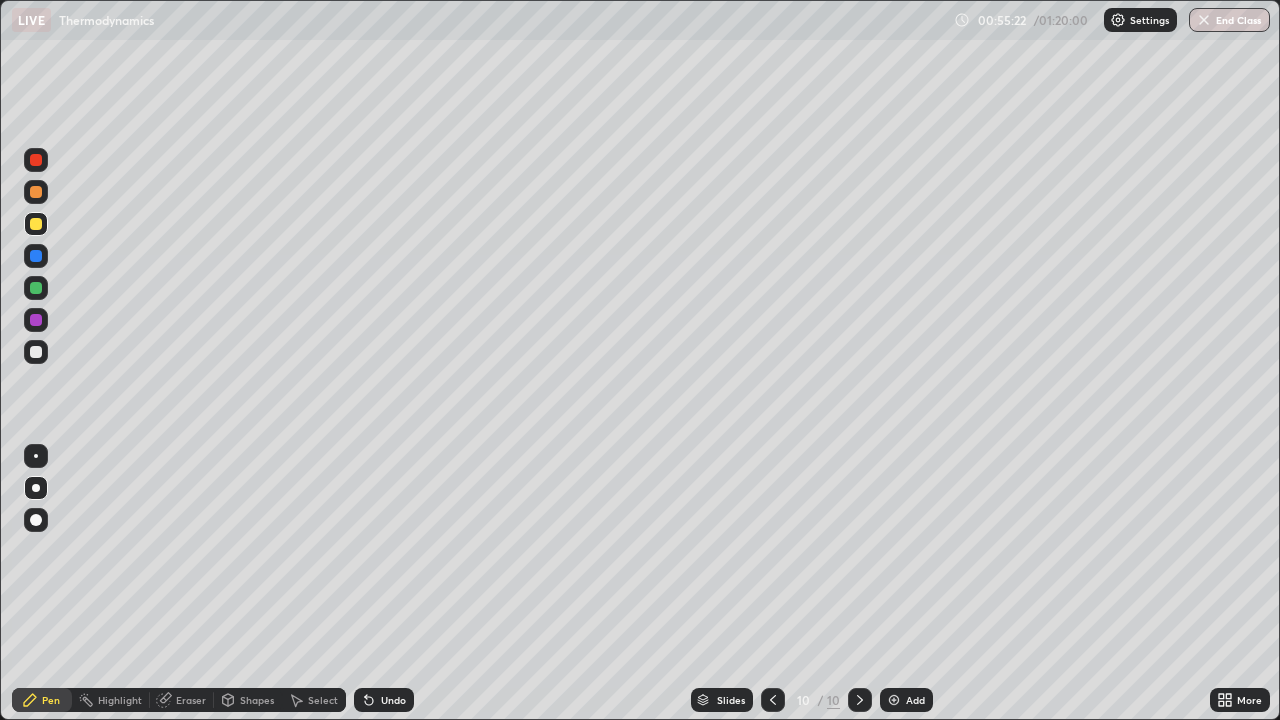 click on "Eraser" at bounding box center (191, 700) 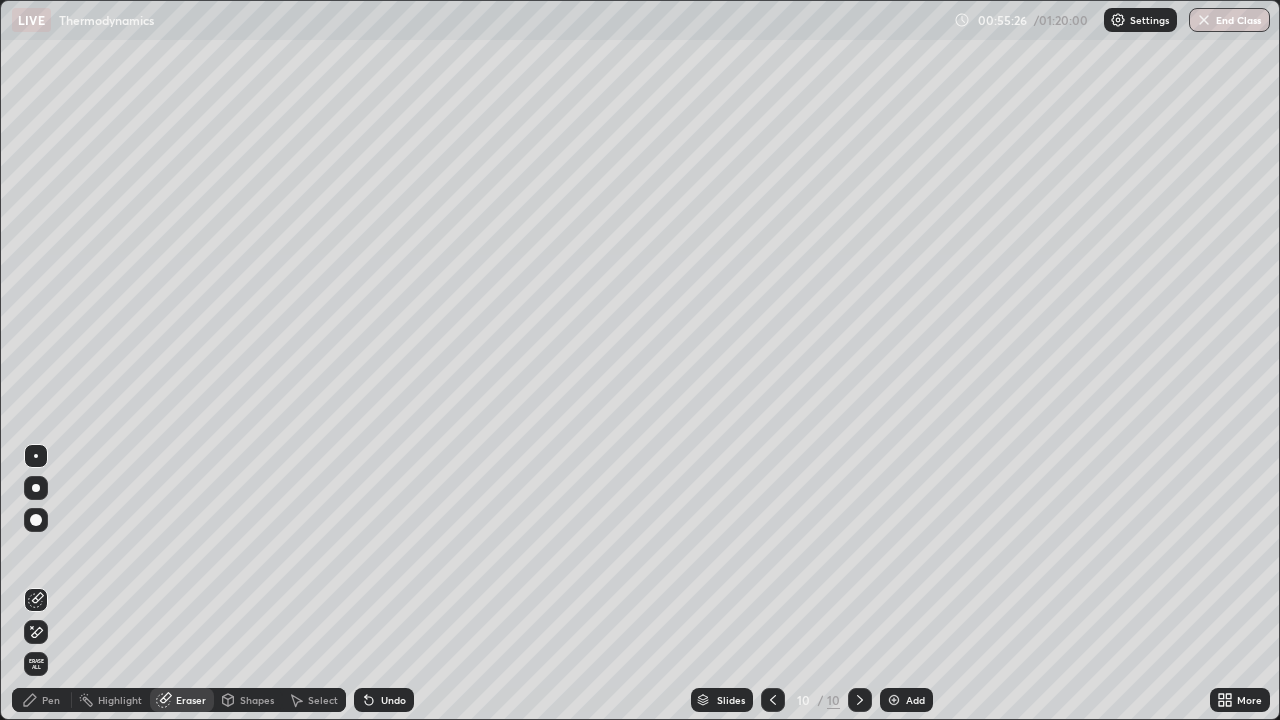 click on "Pen" at bounding box center (51, 700) 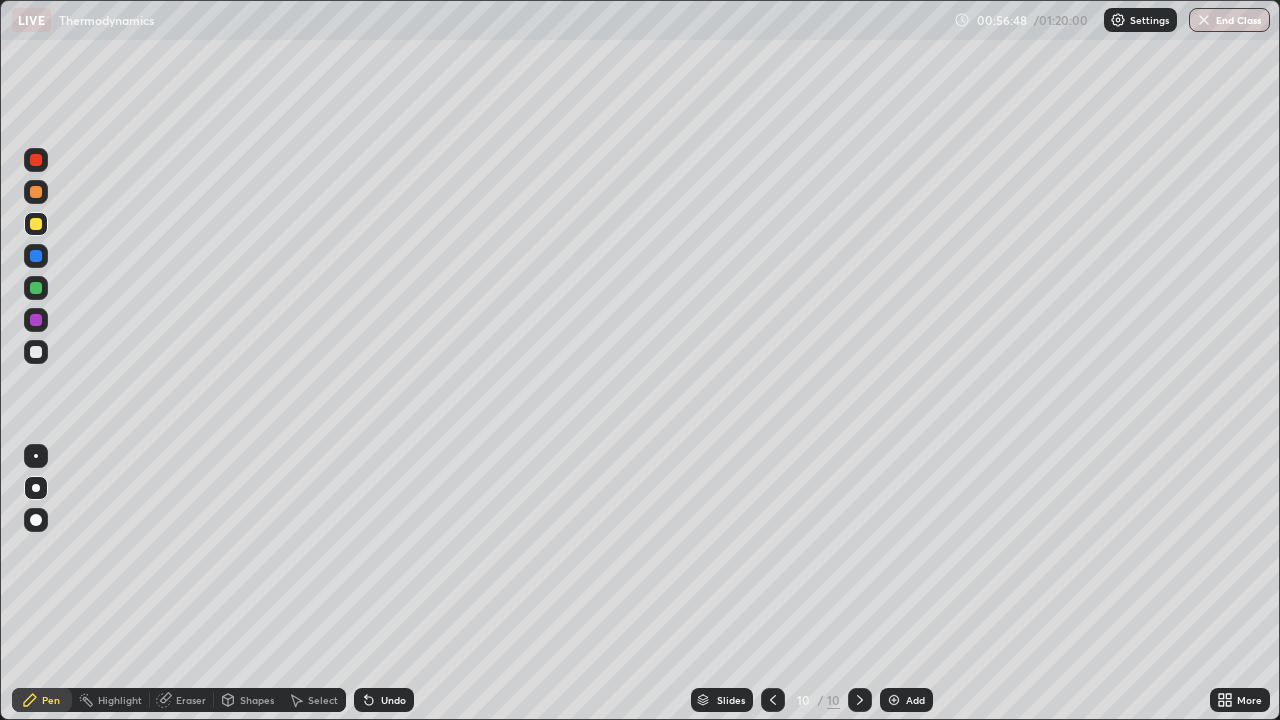 click at bounding box center [36, 352] 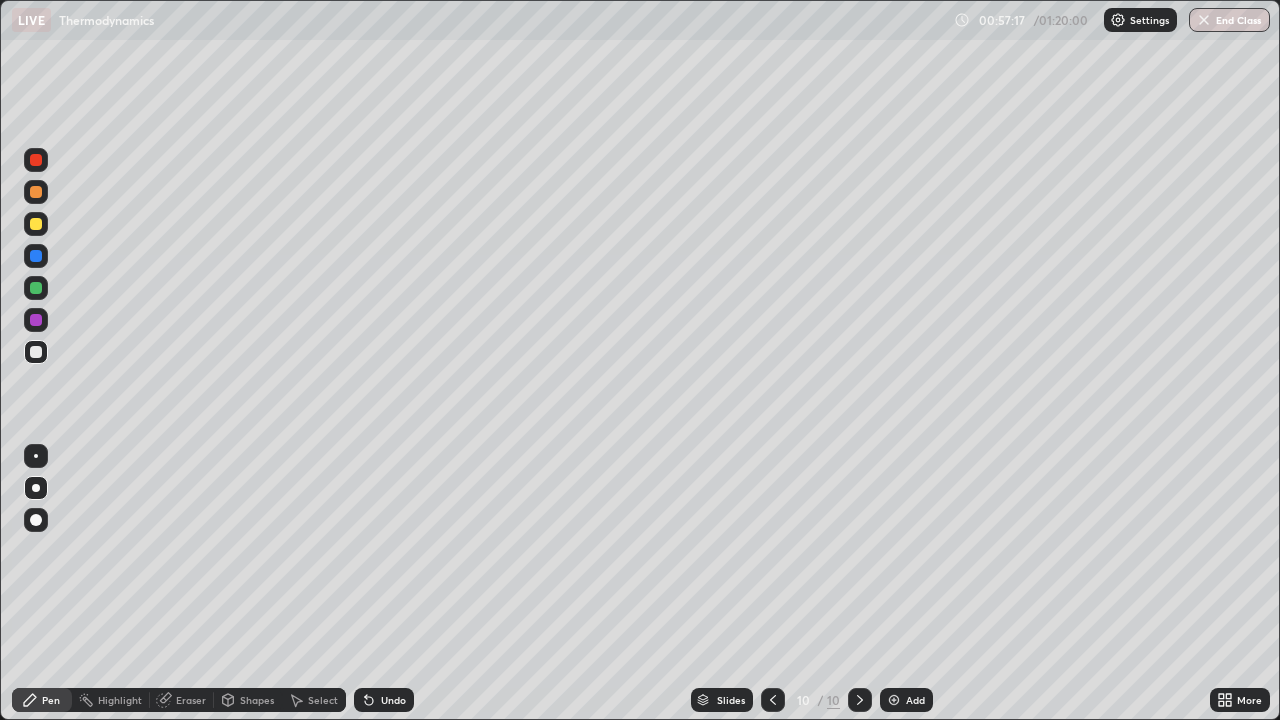 click at bounding box center [36, 224] 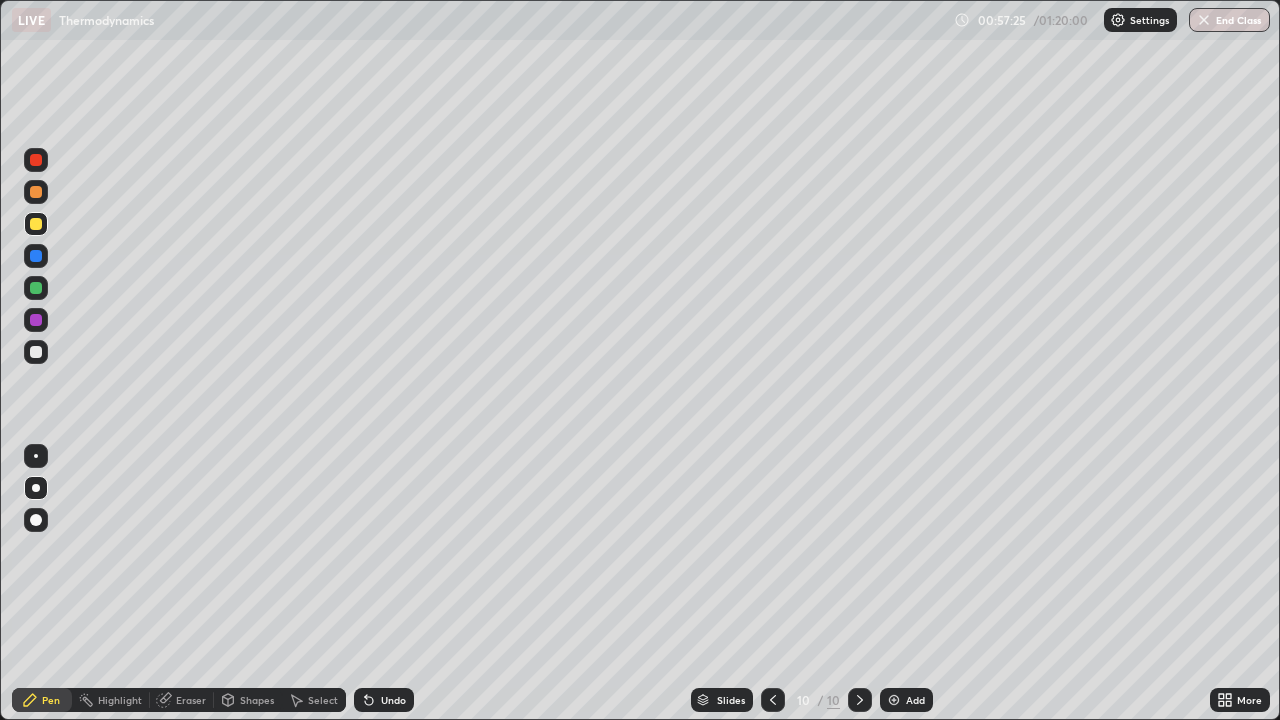 click on "Undo" at bounding box center (393, 700) 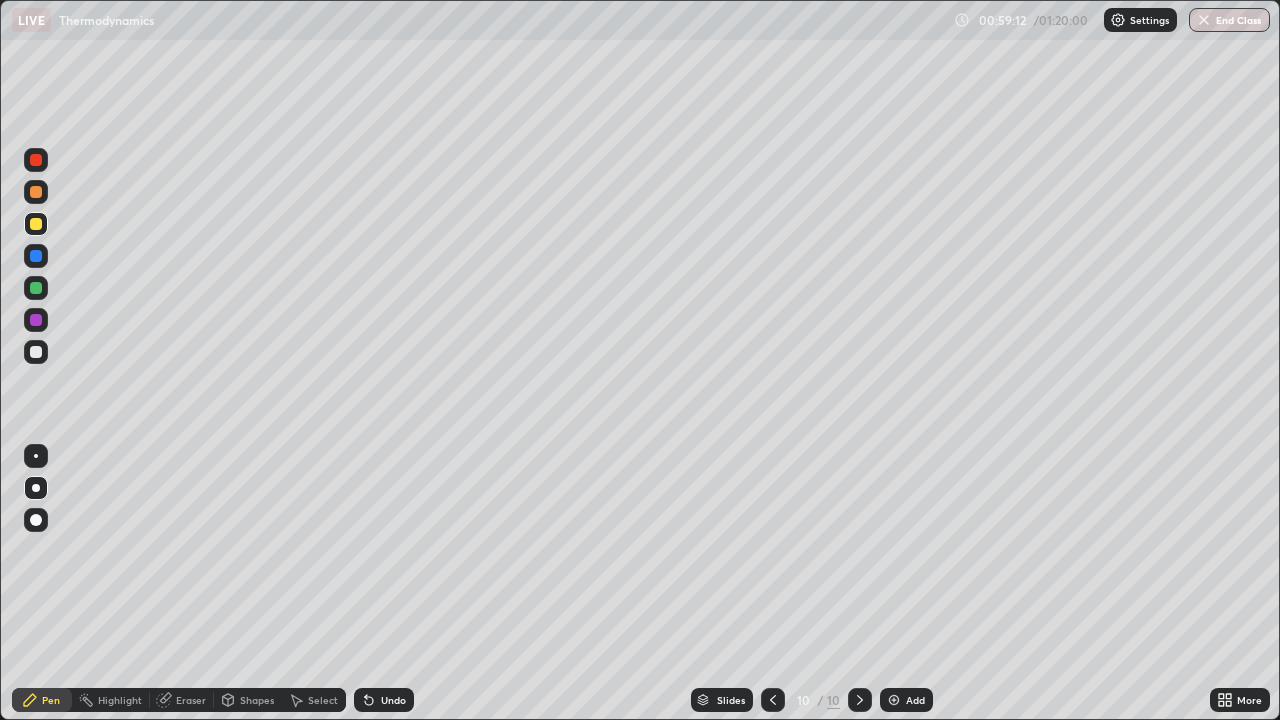 click at bounding box center (36, 352) 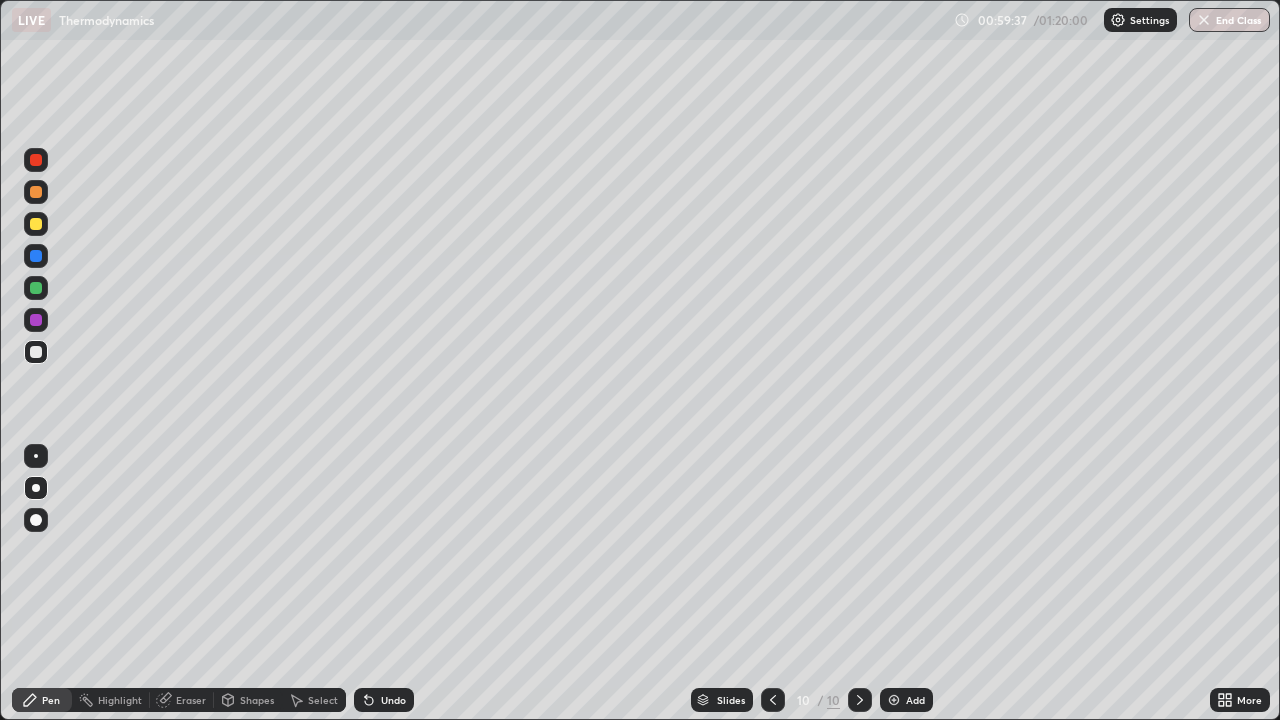 click at bounding box center [36, 192] 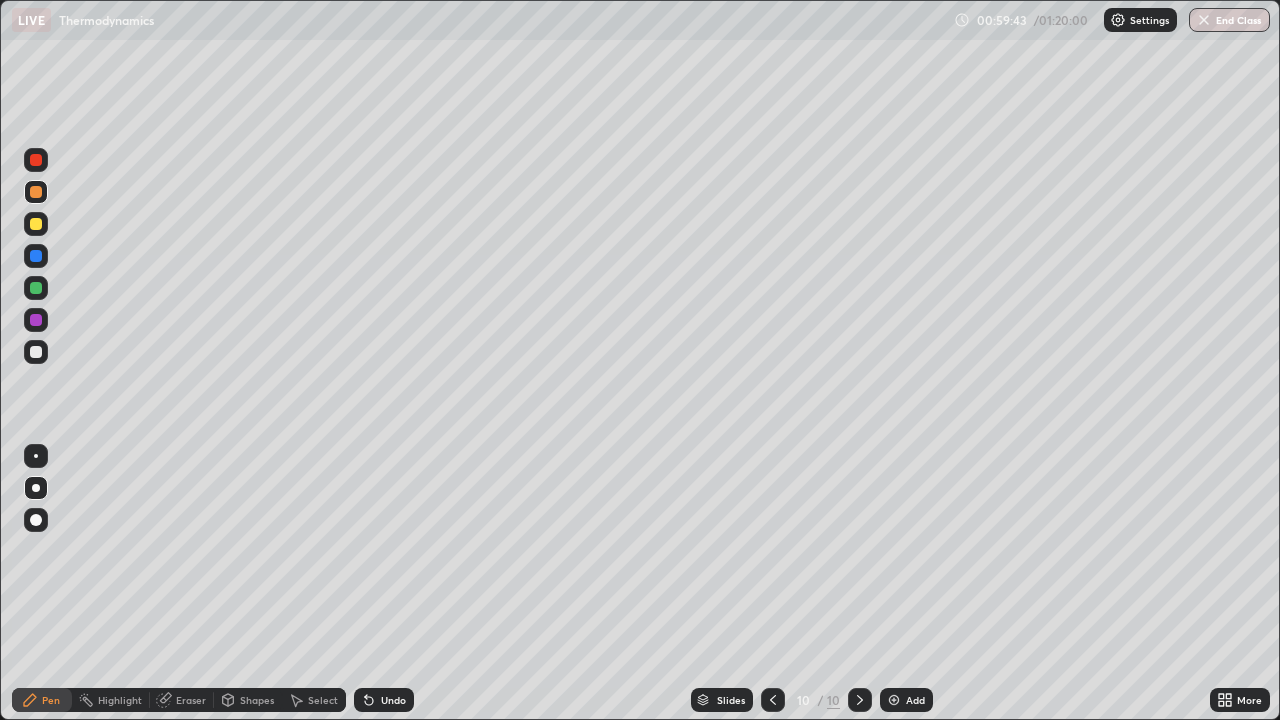click on "Add" at bounding box center (915, 700) 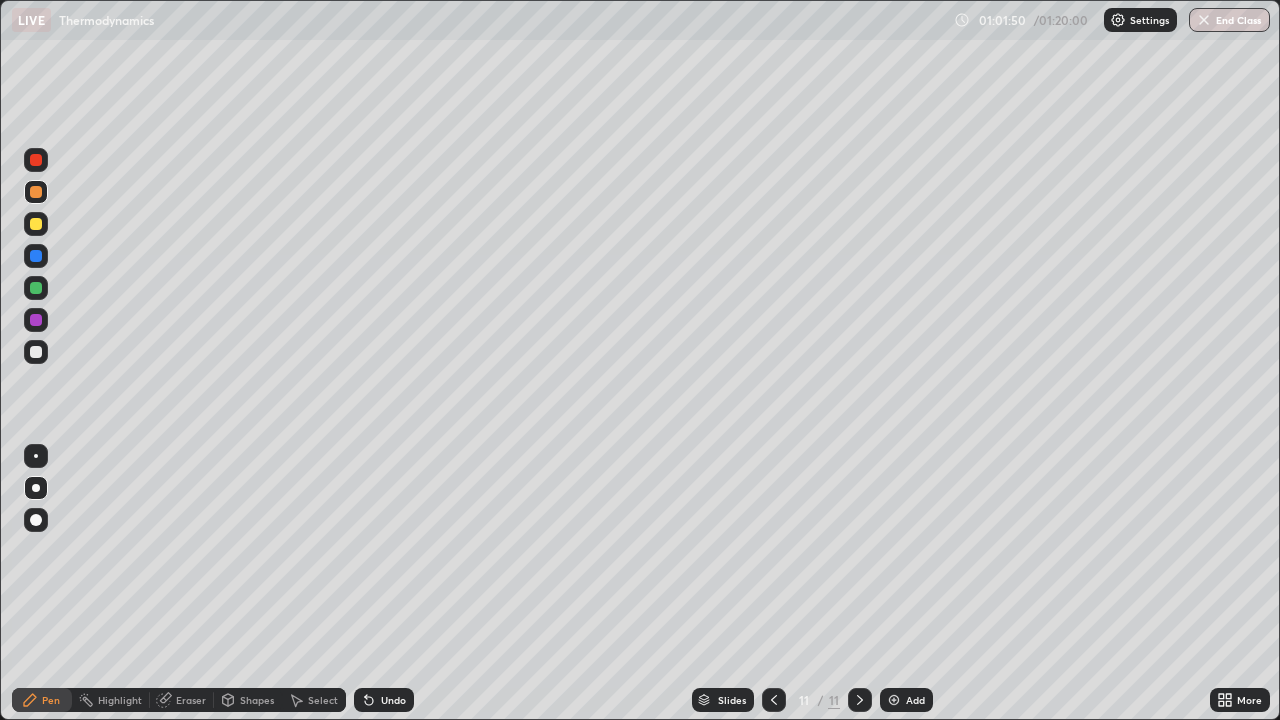 click on "Undo" at bounding box center [393, 700] 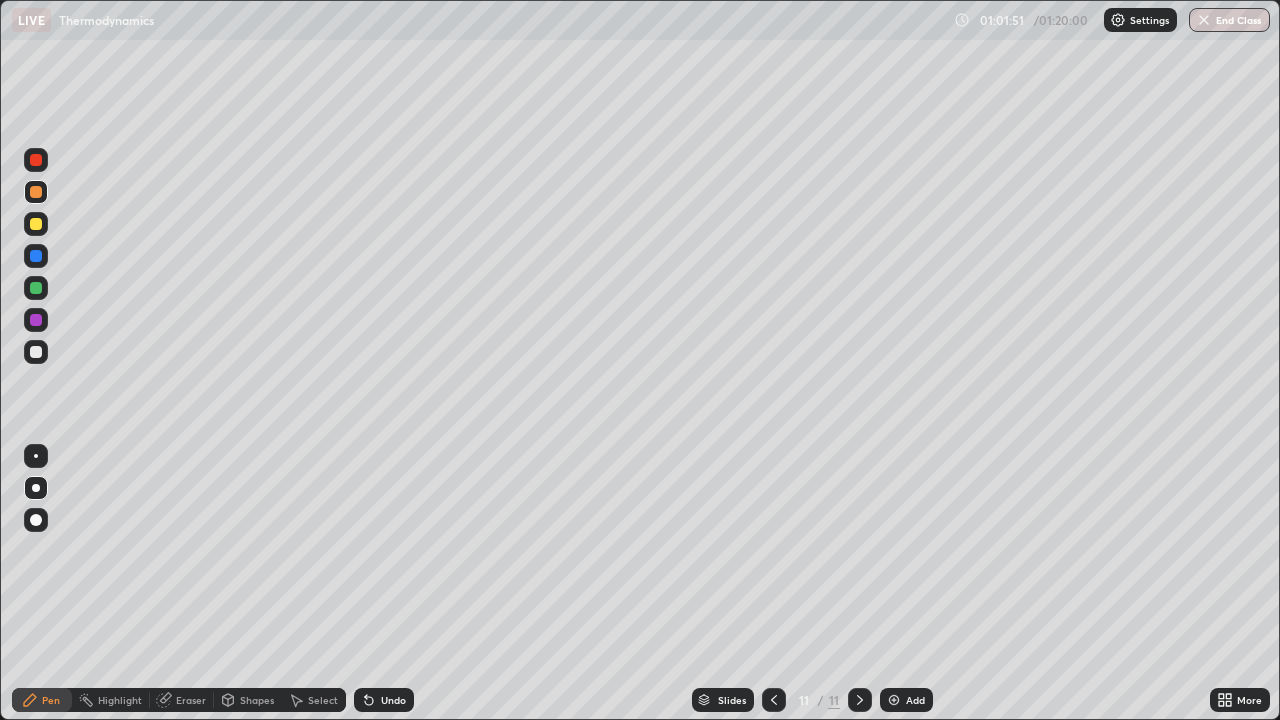 click on "Undo" at bounding box center (393, 700) 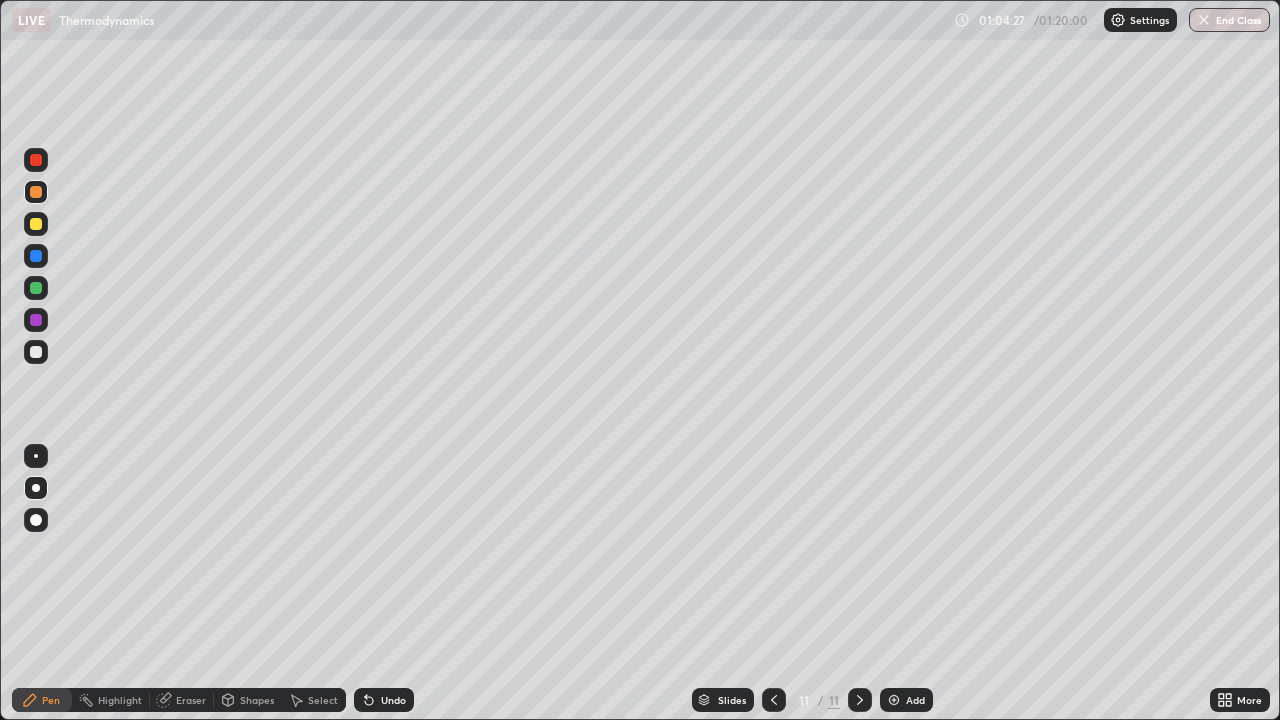 click at bounding box center (36, 352) 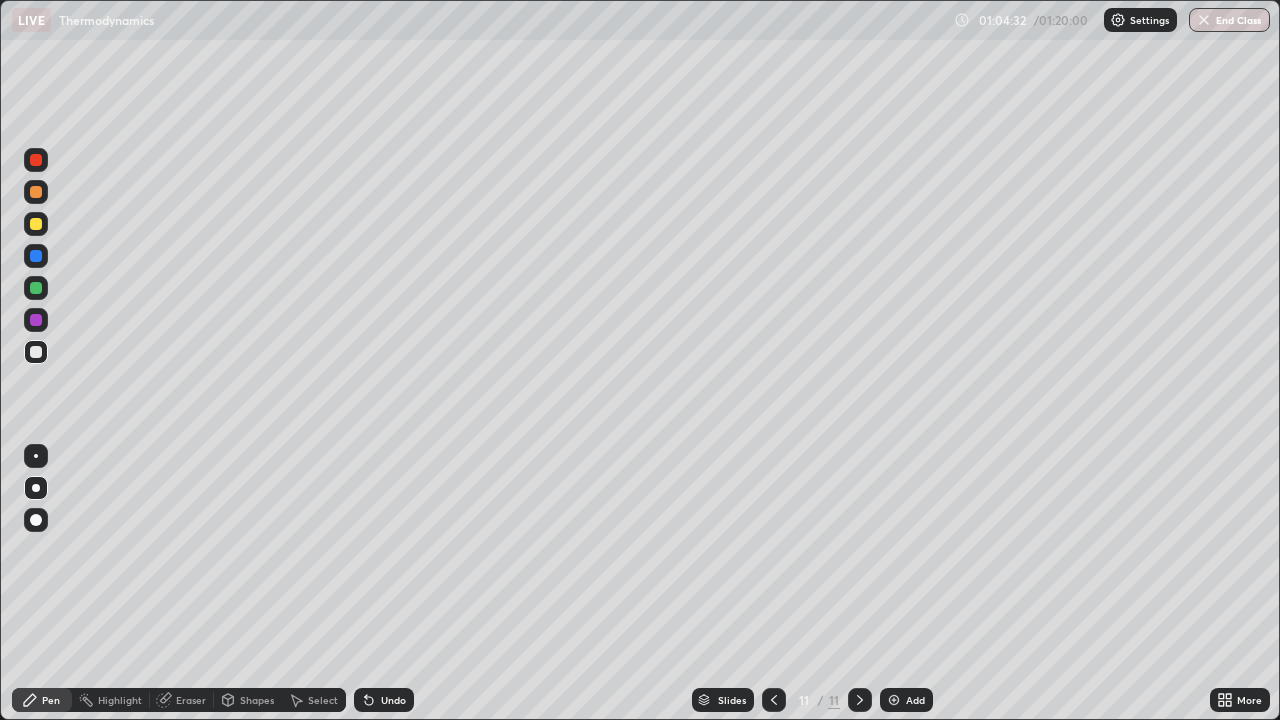 click on "Add" at bounding box center (906, 700) 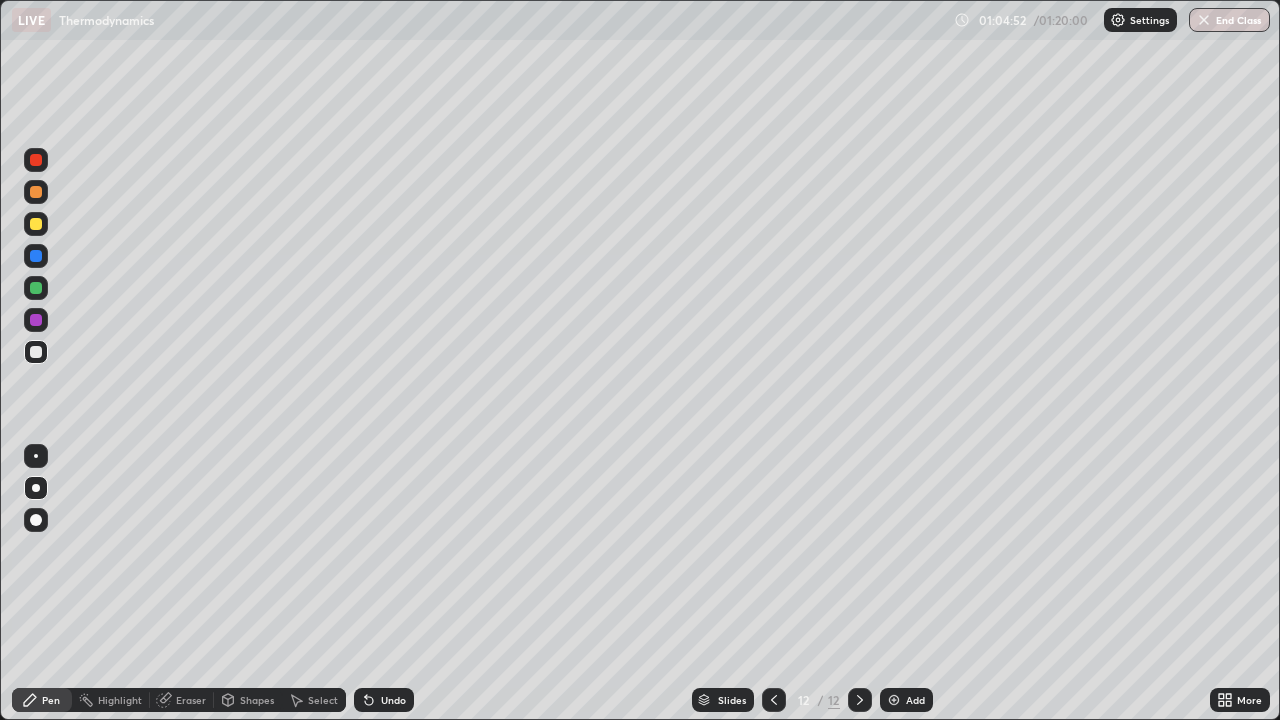 click on "Undo" at bounding box center [393, 700] 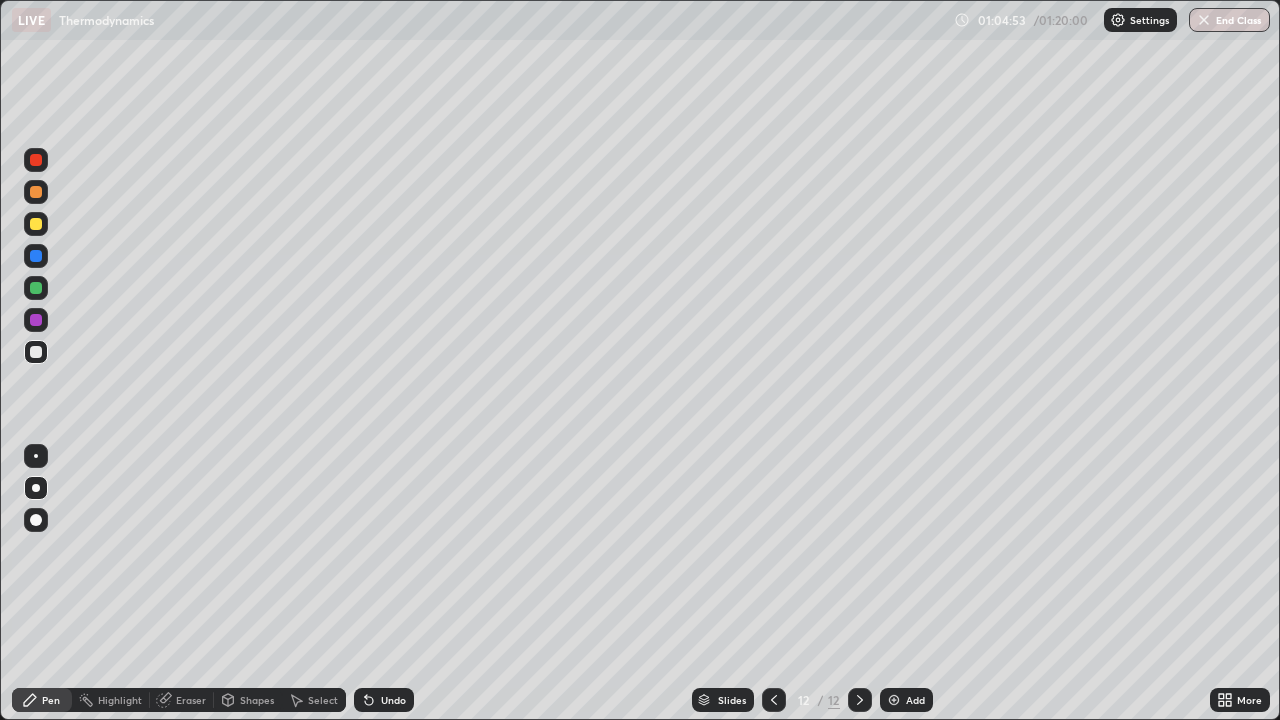 click on "Undo" at bounding box center [384, 700] 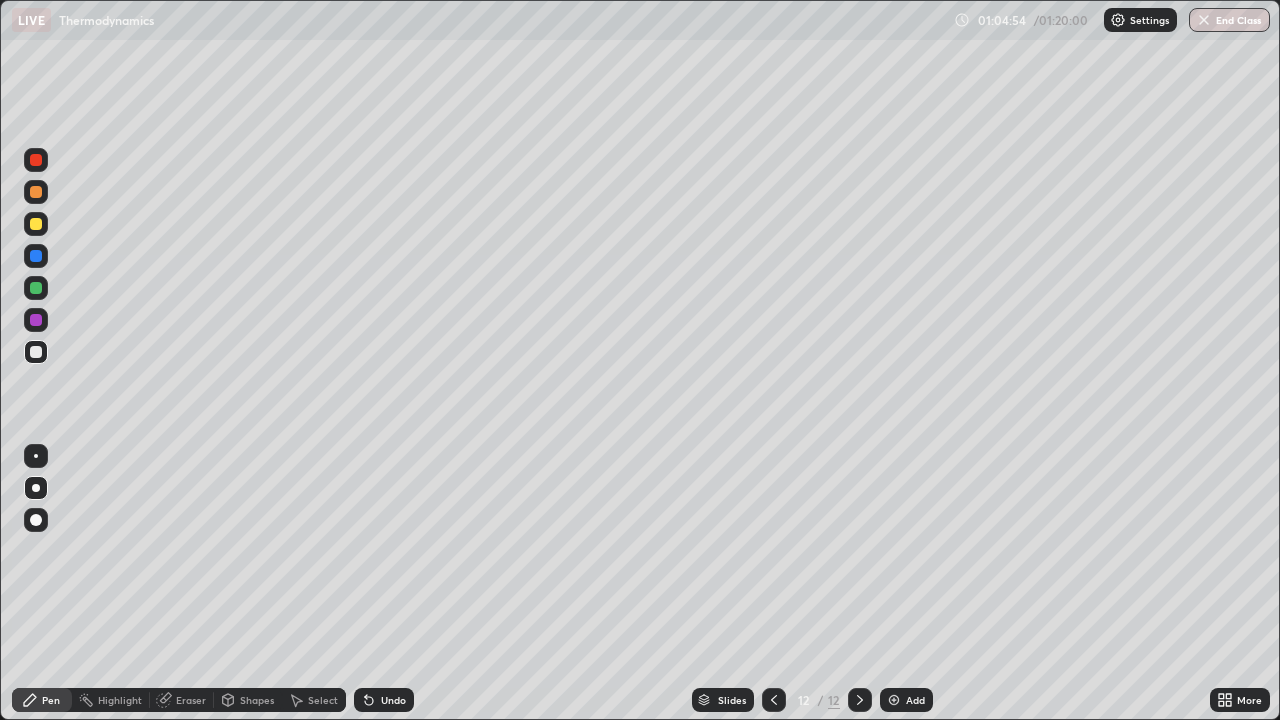 click on "Undo" at bounding box center (393, 700) 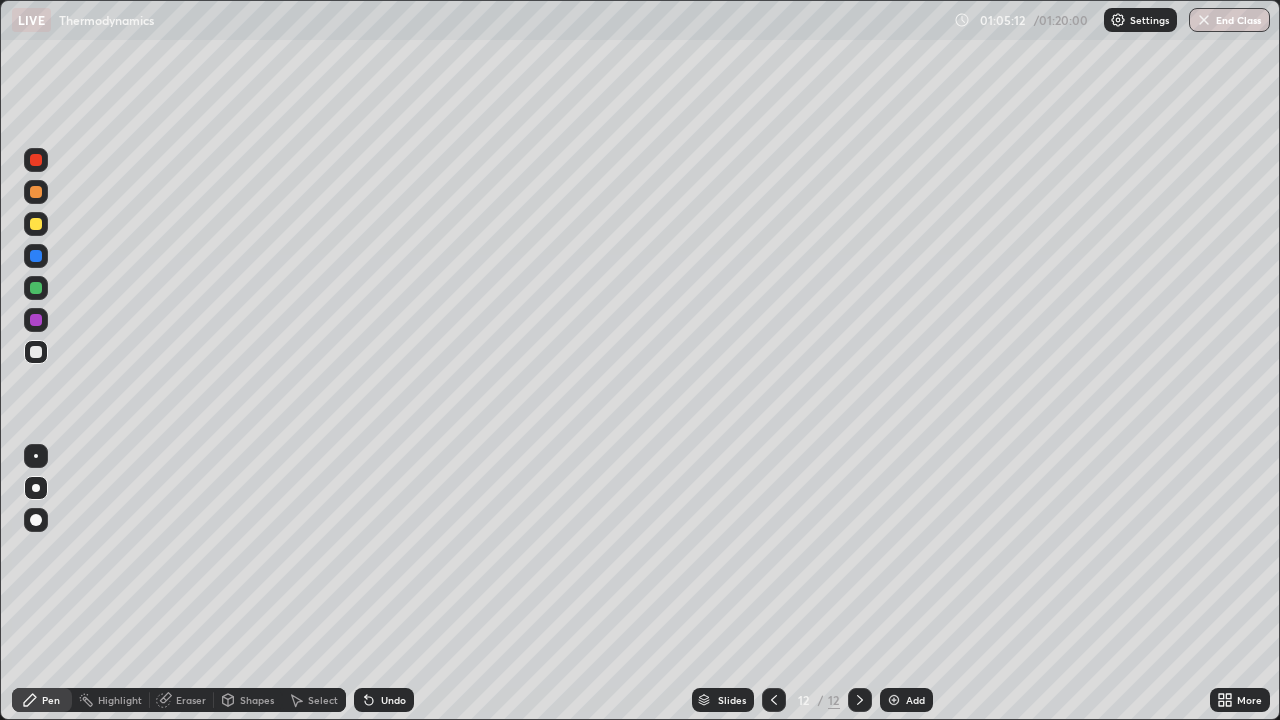 click on "Undo" at bounding box center [393, 700] 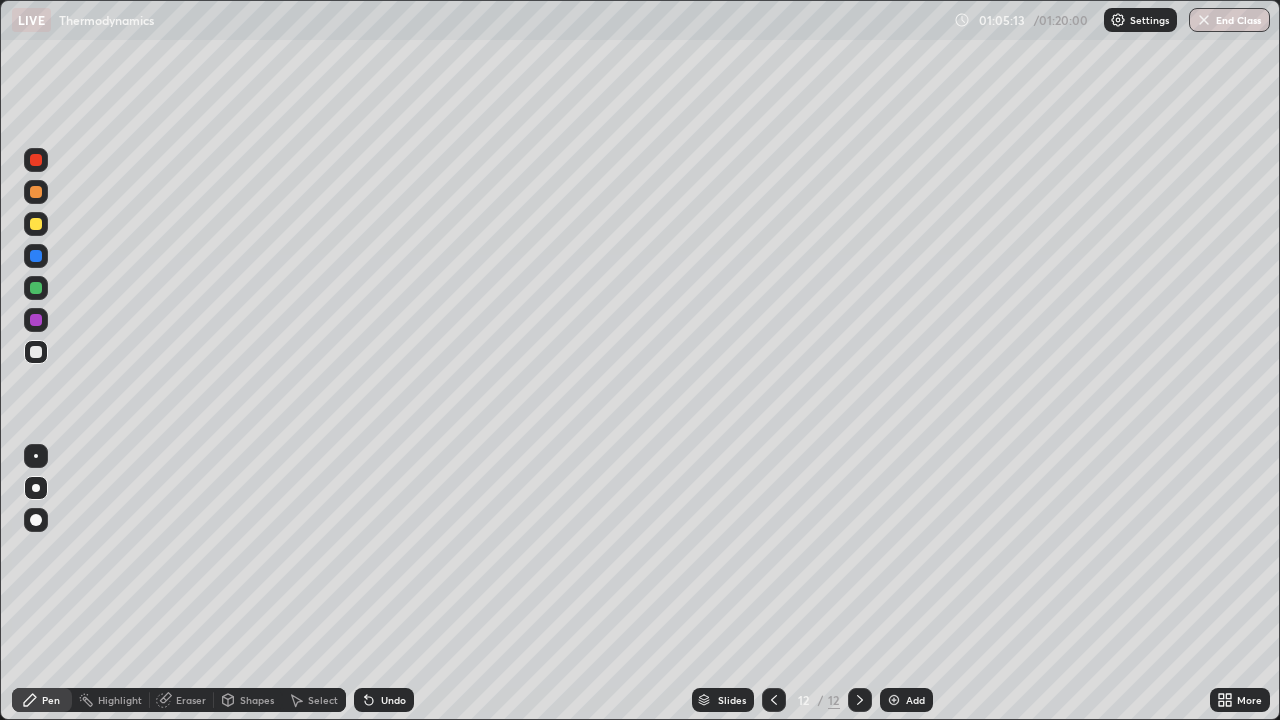 click on "Undo" at bounding box center [393, 700] 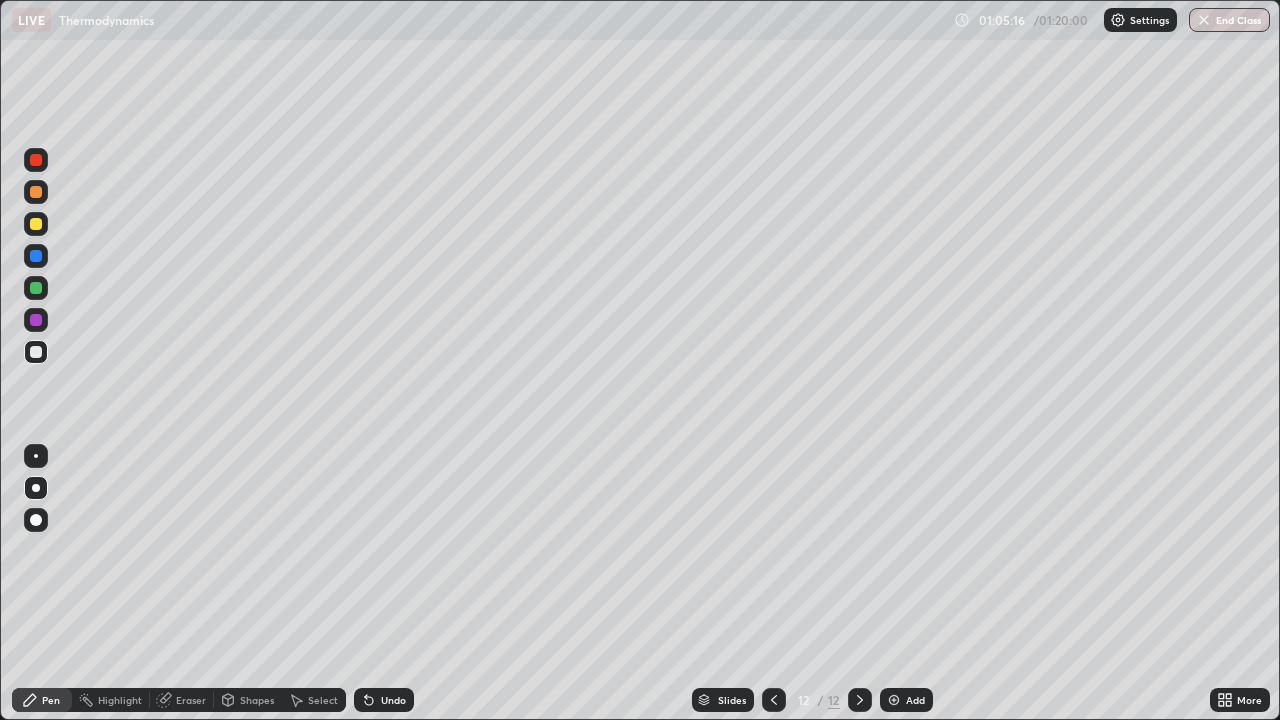 click on "Undo" at bounding box center (393, 700) 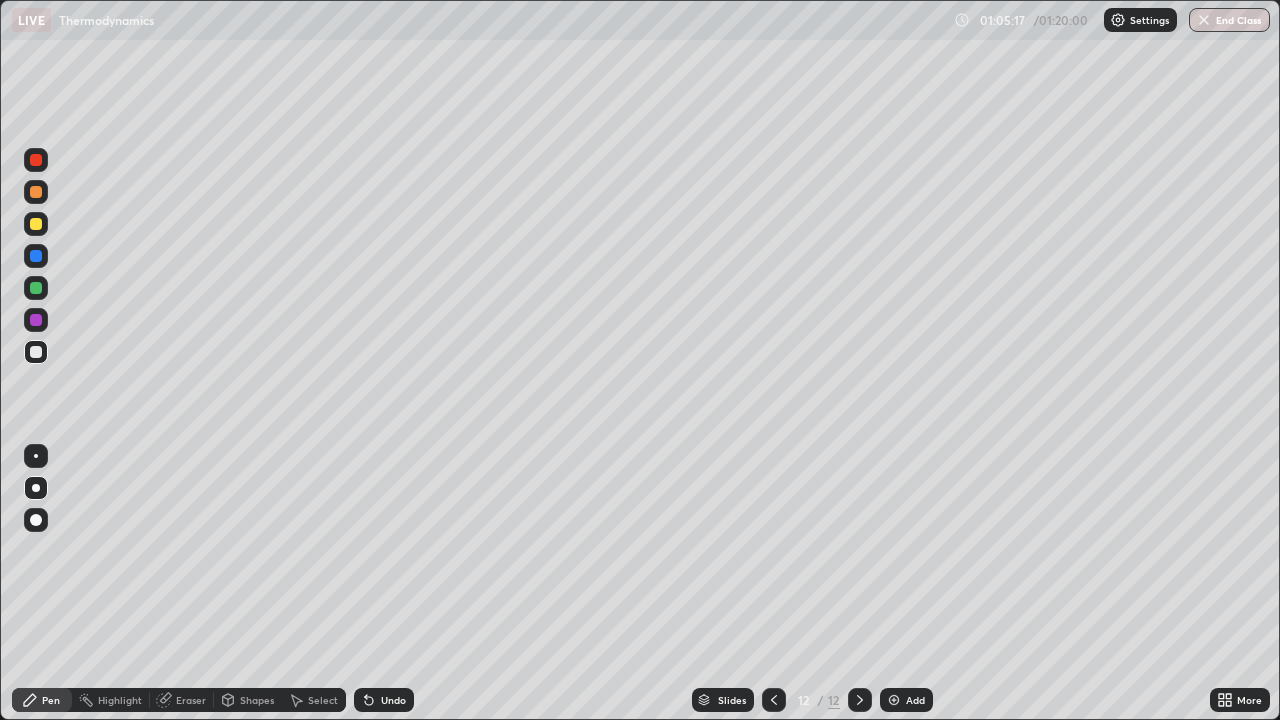 click on "Undo" at bounding box center [393, 700] 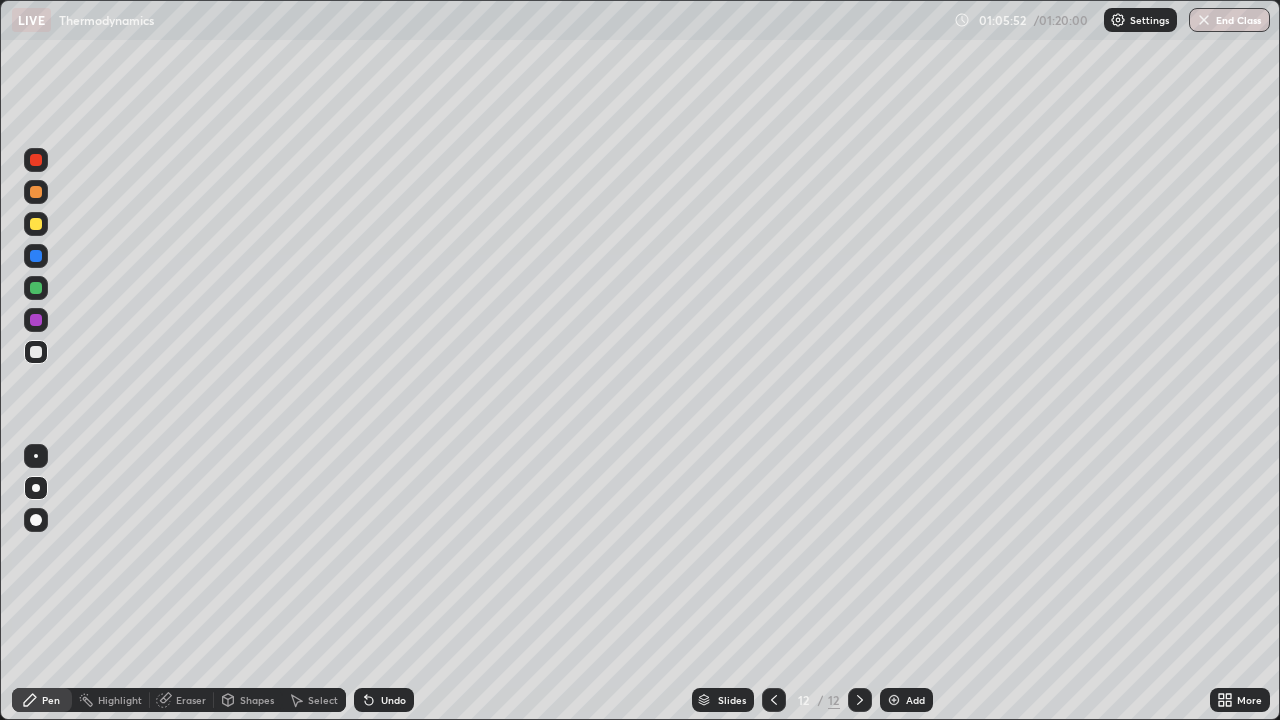 click on "Eraser" at bounding box center [191, 700] 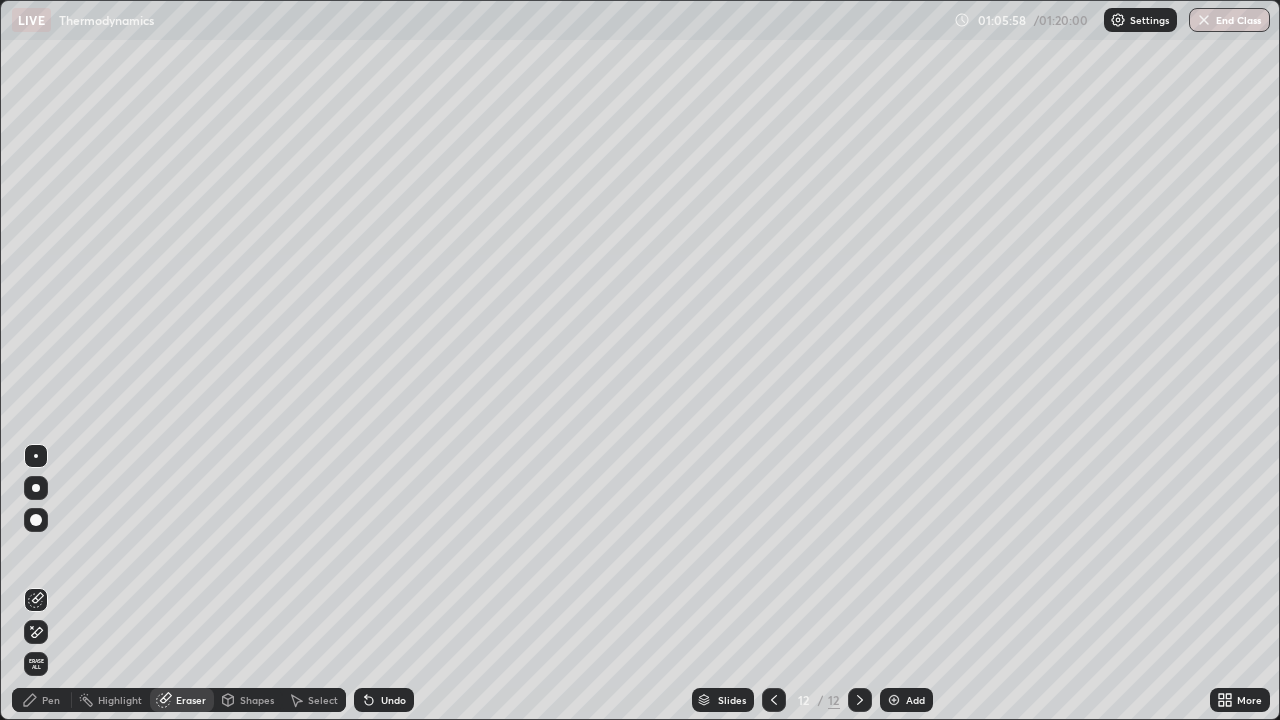 click on "Pen" at bounding box center (51, 700) 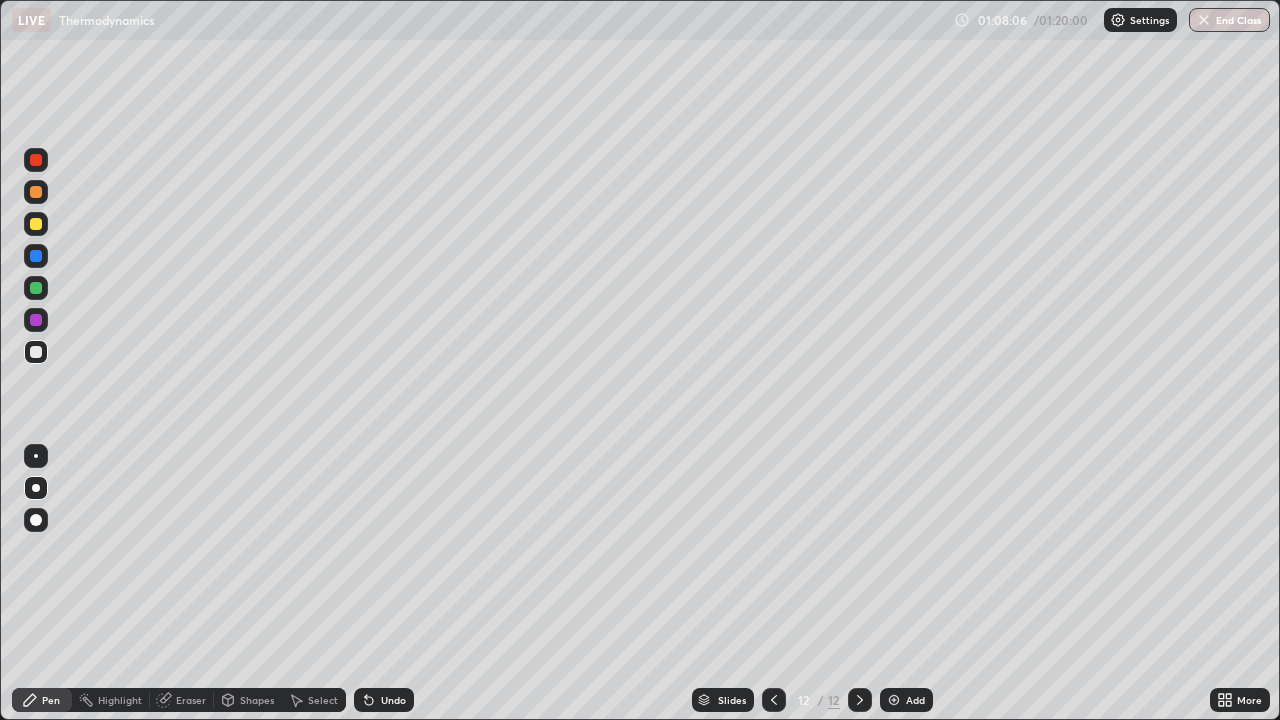 click at bounding box center [36, 224] 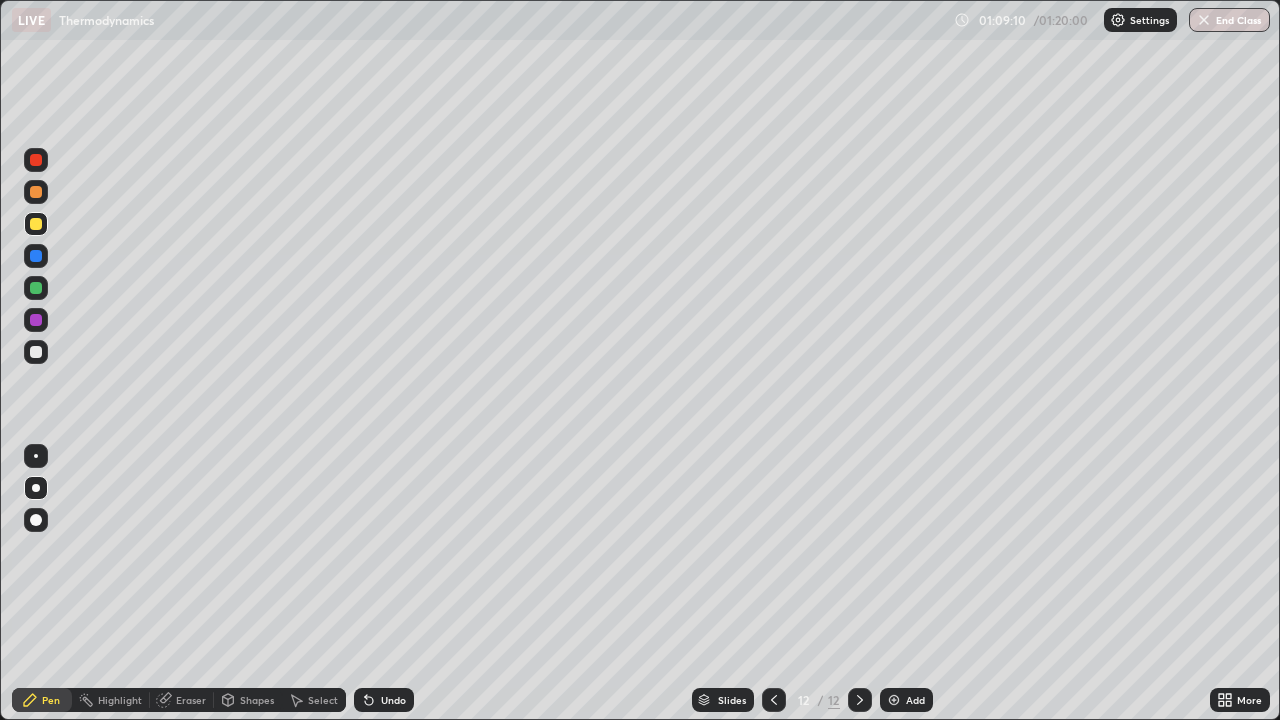 click at bounding box center [36, 192] 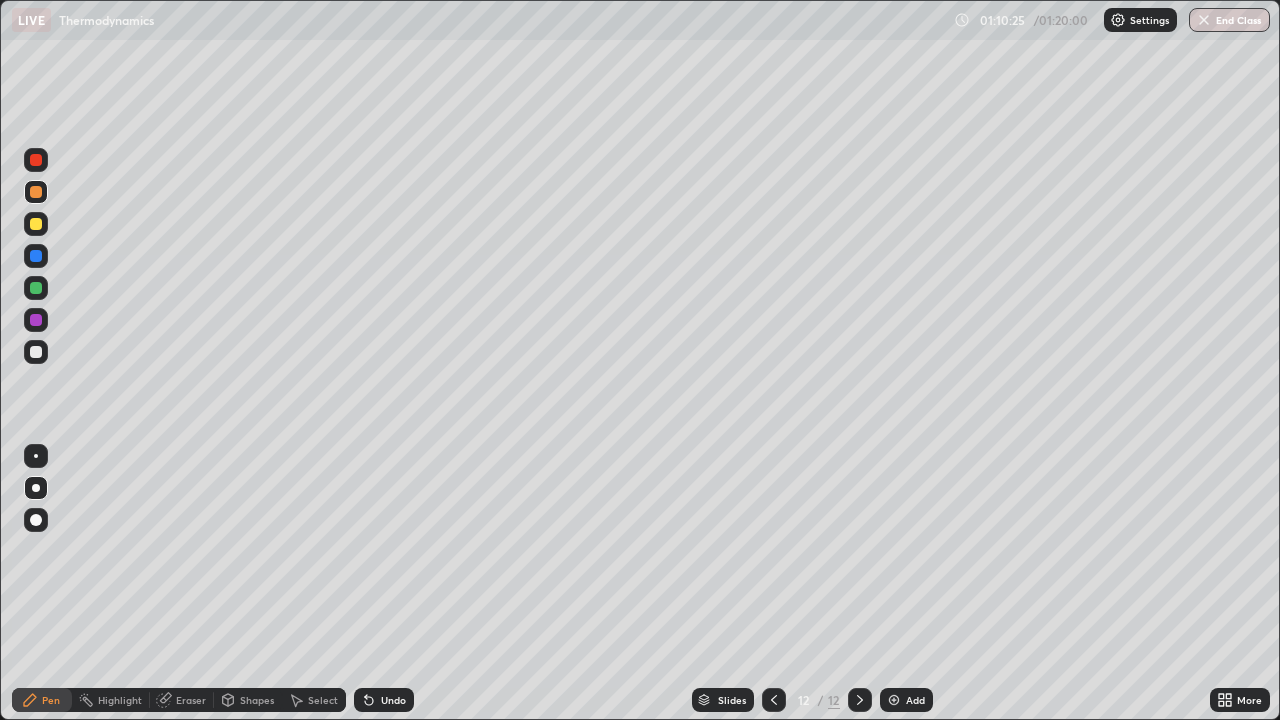 click on "End Class" at bounding box center [1229, 20] 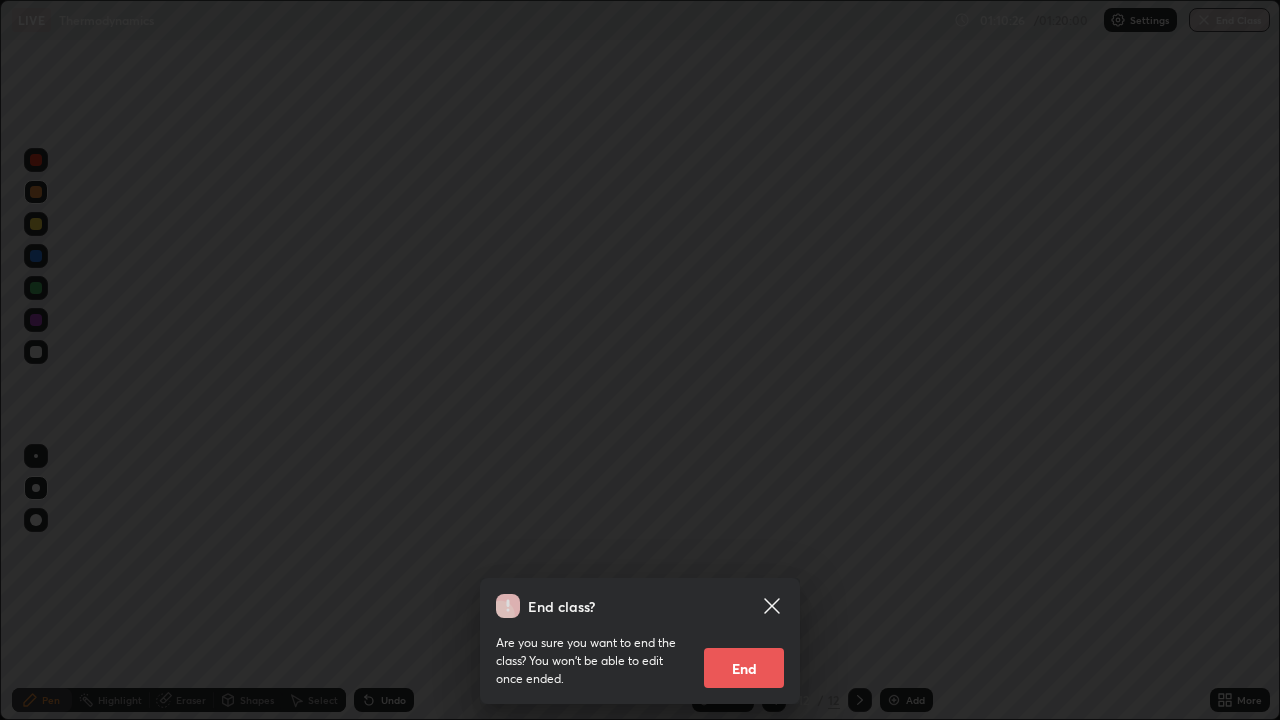 click on "End" at bounding box center (744, 668) 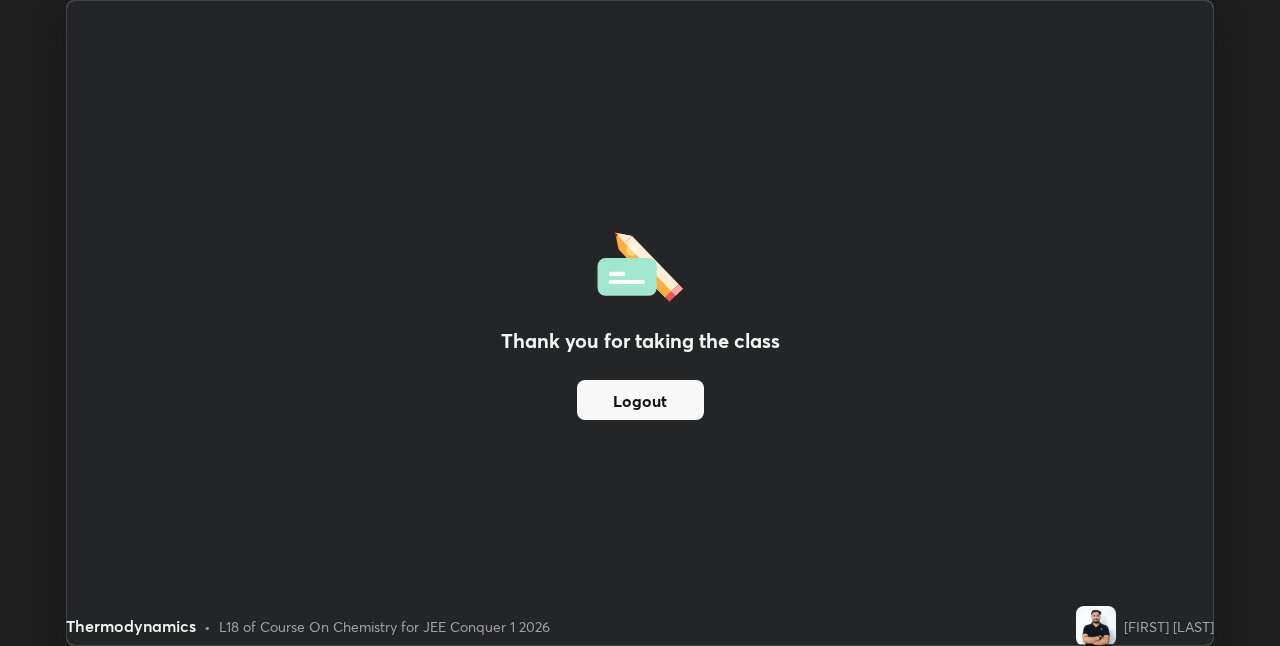 scroll, scrollTop: 646, scrollLeft: 1280, axis: both 